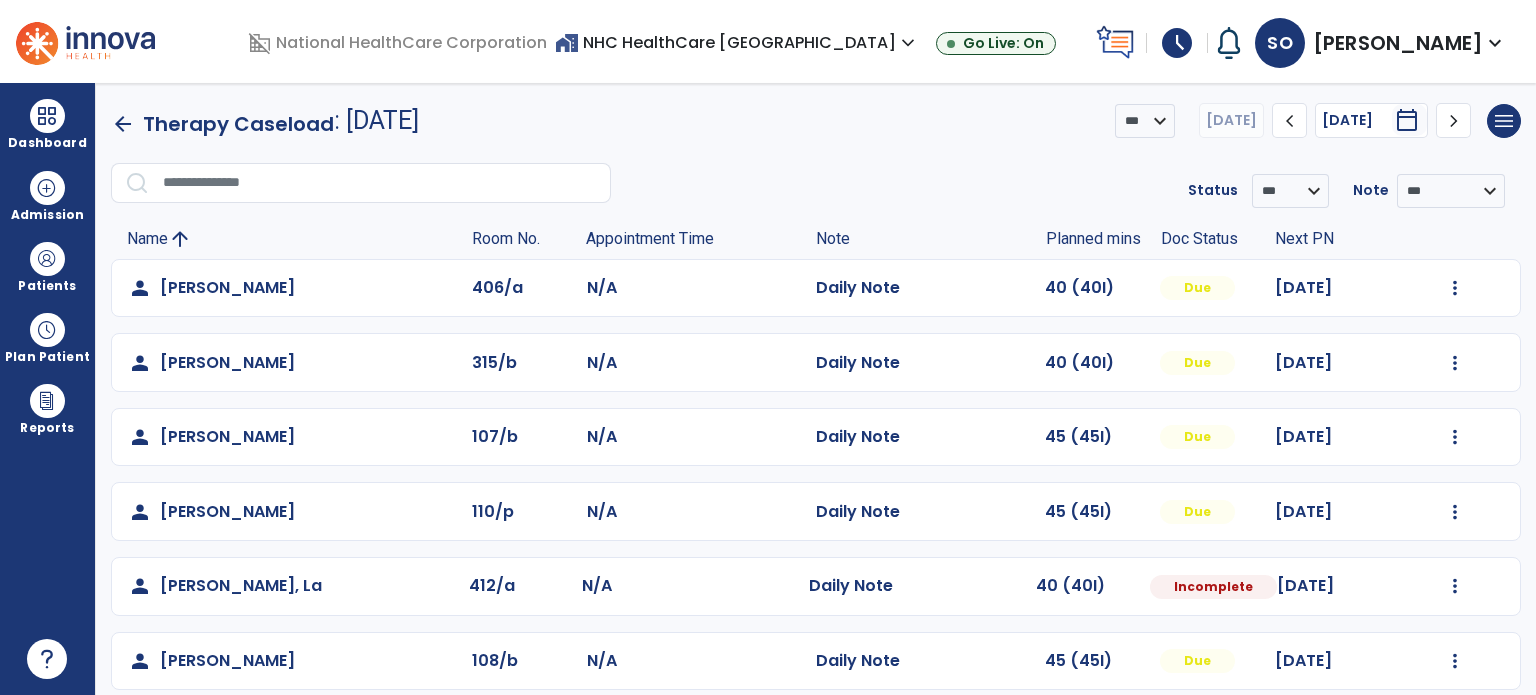 scroll, scrollTop: 0, scrollLeft: 0, axis: both 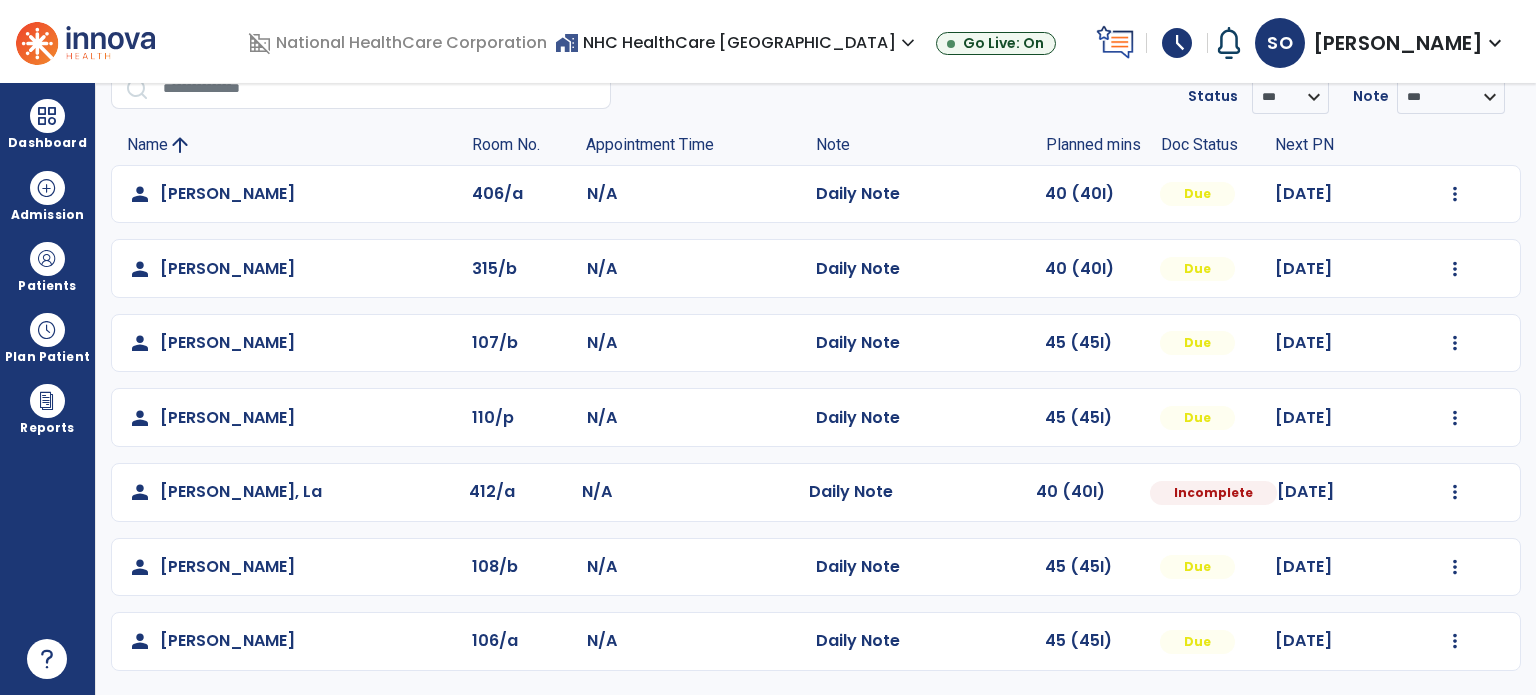 click on "Mark Visit As Complete   Reset Note   Open Document   G + C Mins" 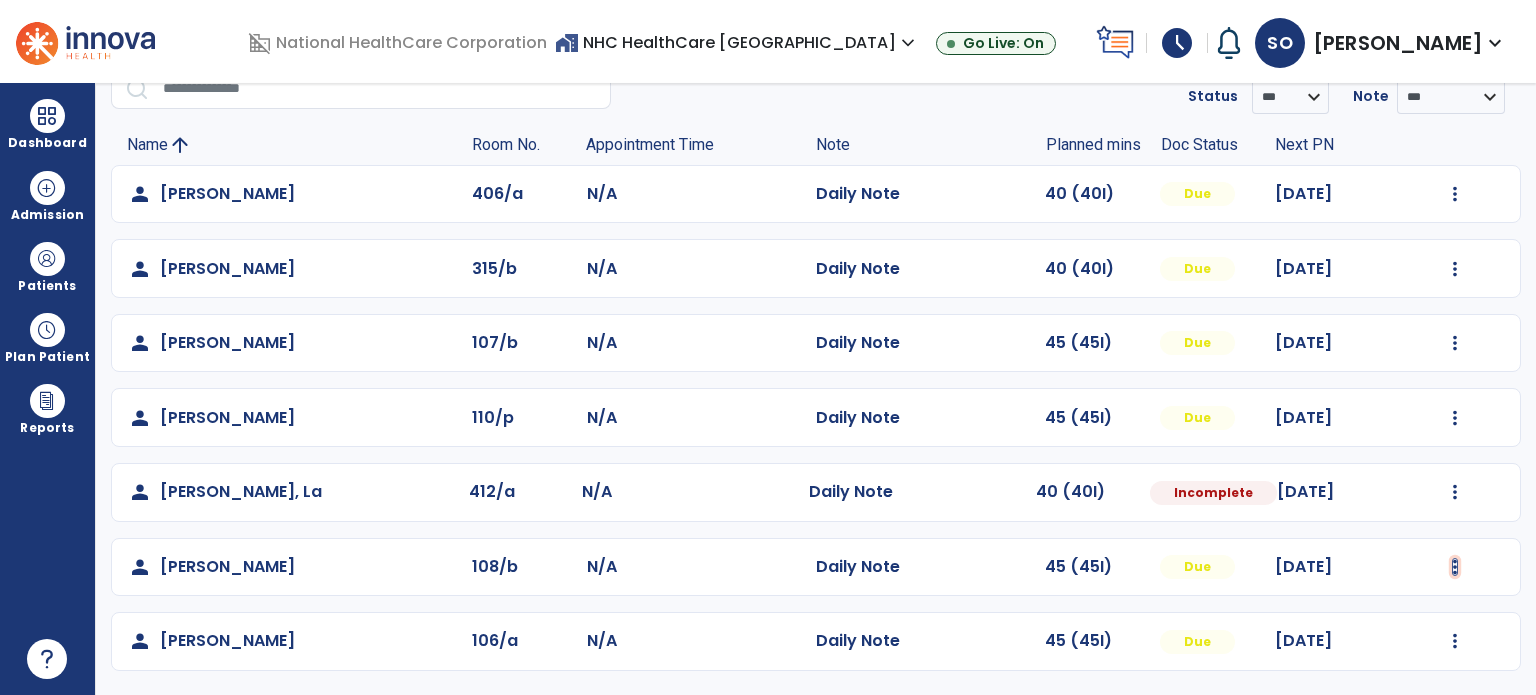 click at bounding box center [1455, 194] 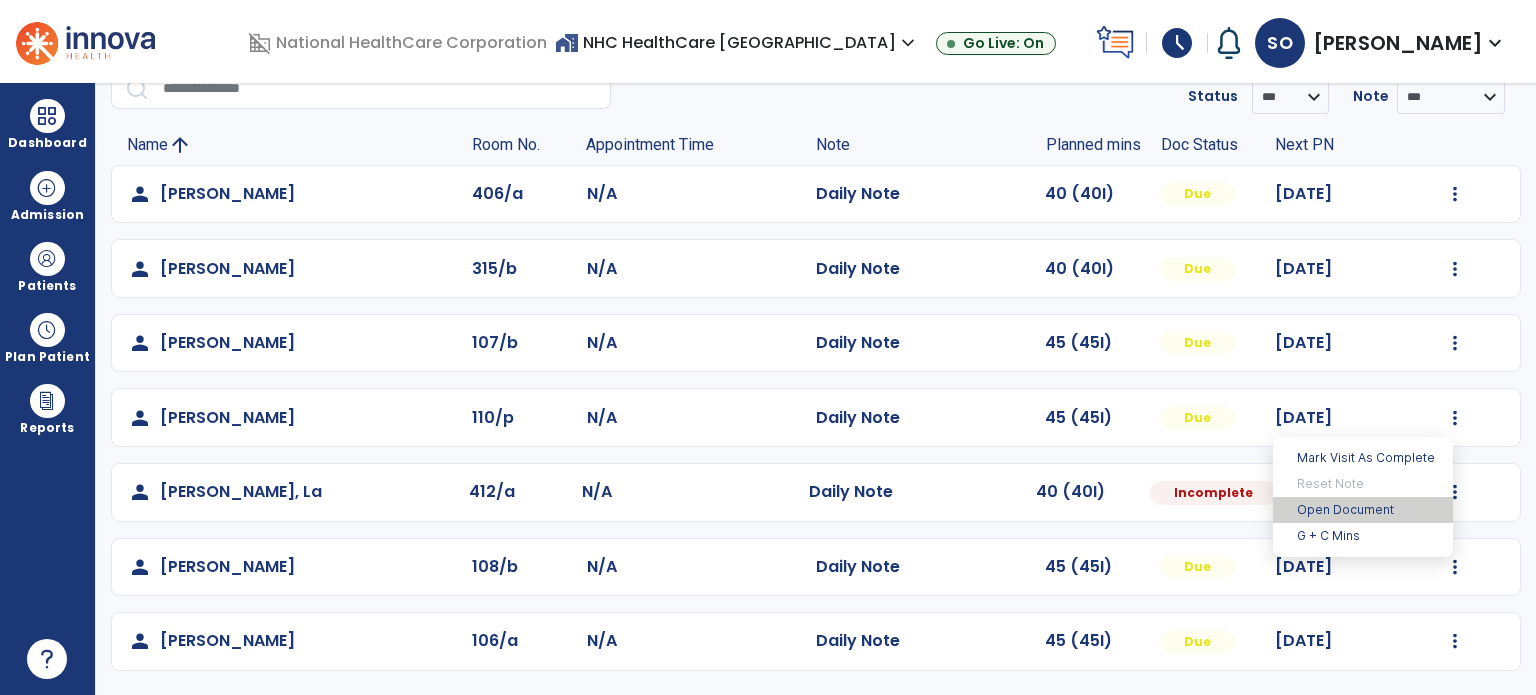 click on "Open Document" at bounding box center [1363, 510] 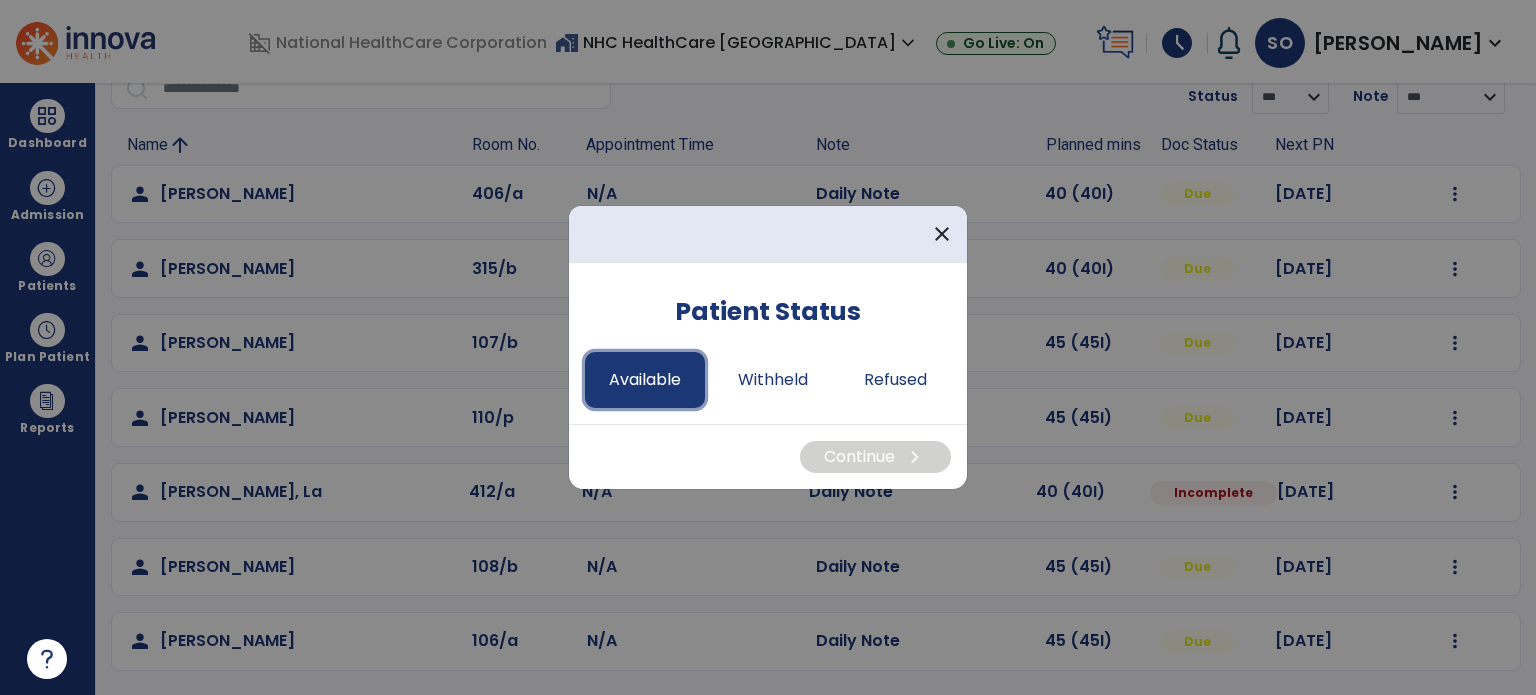 click on "Available" at bounding box center [645, 380] 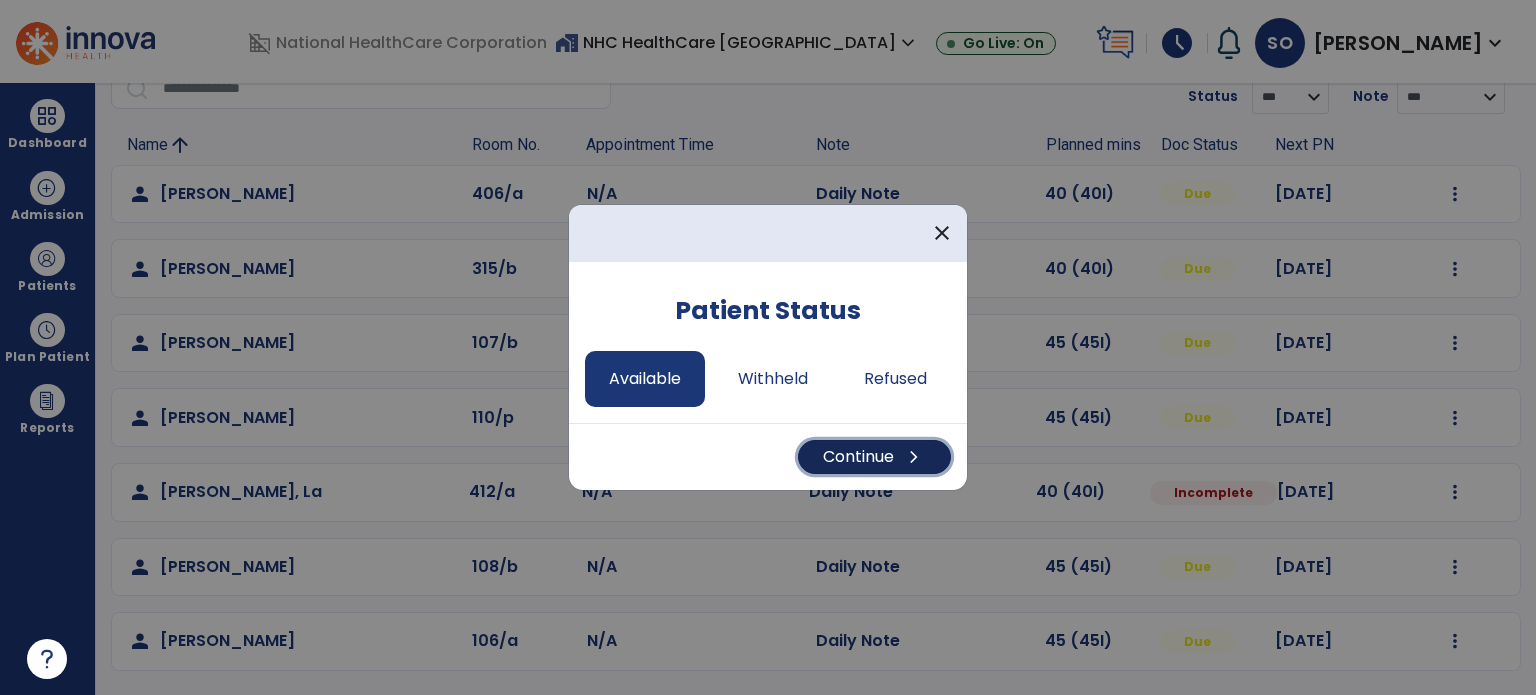 click on "Continue   chevron_right" at bounding box center [874, 457] 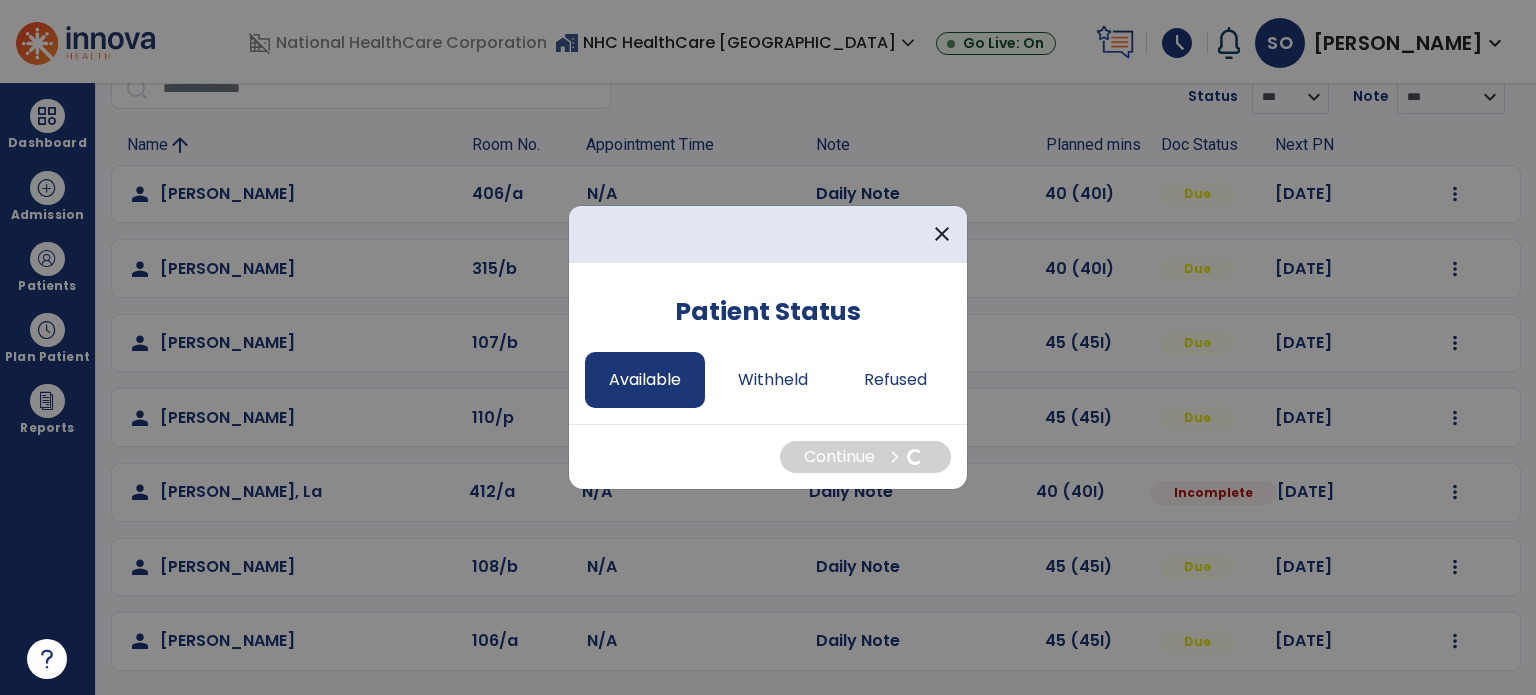 select on "*" 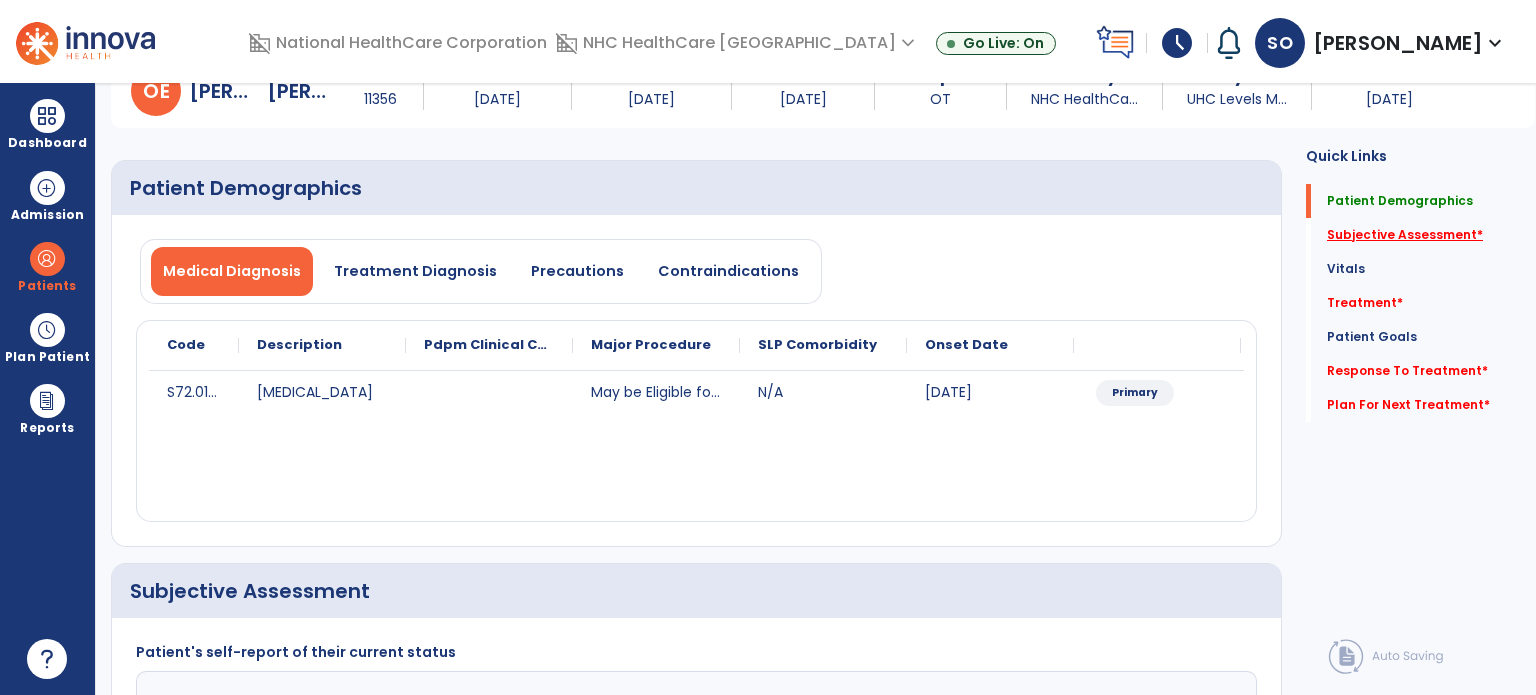 click on "Subjective Assessment   *" 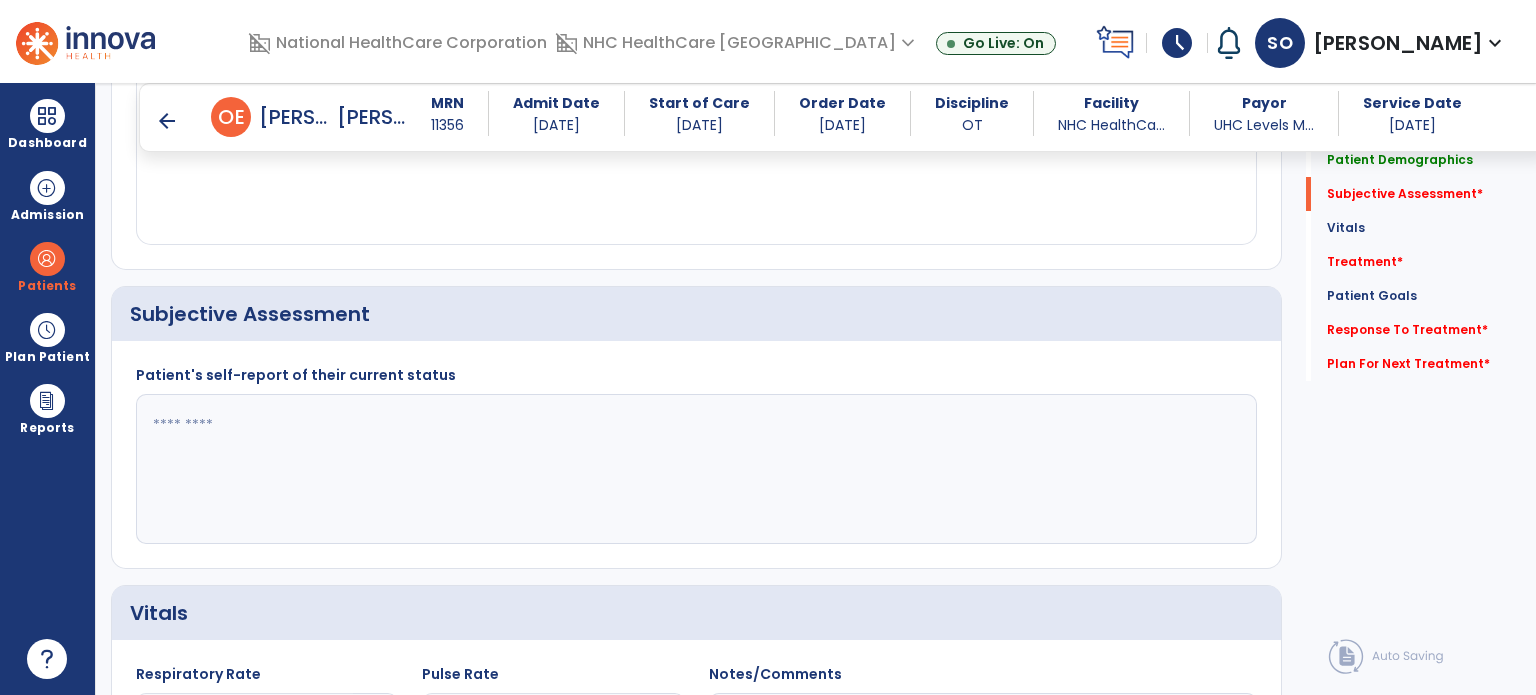 scroll, scrollTop: 408, scrollLeft: 0, axis: vertical 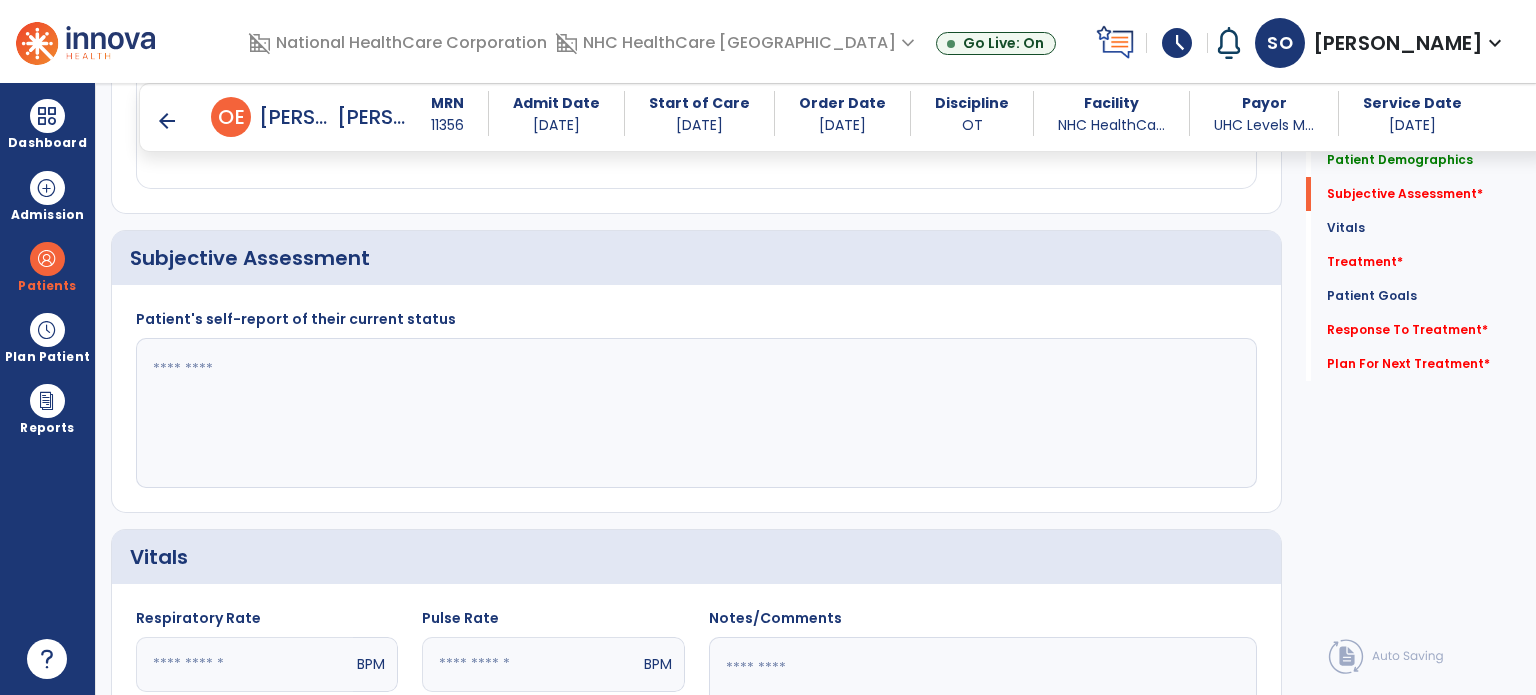 click 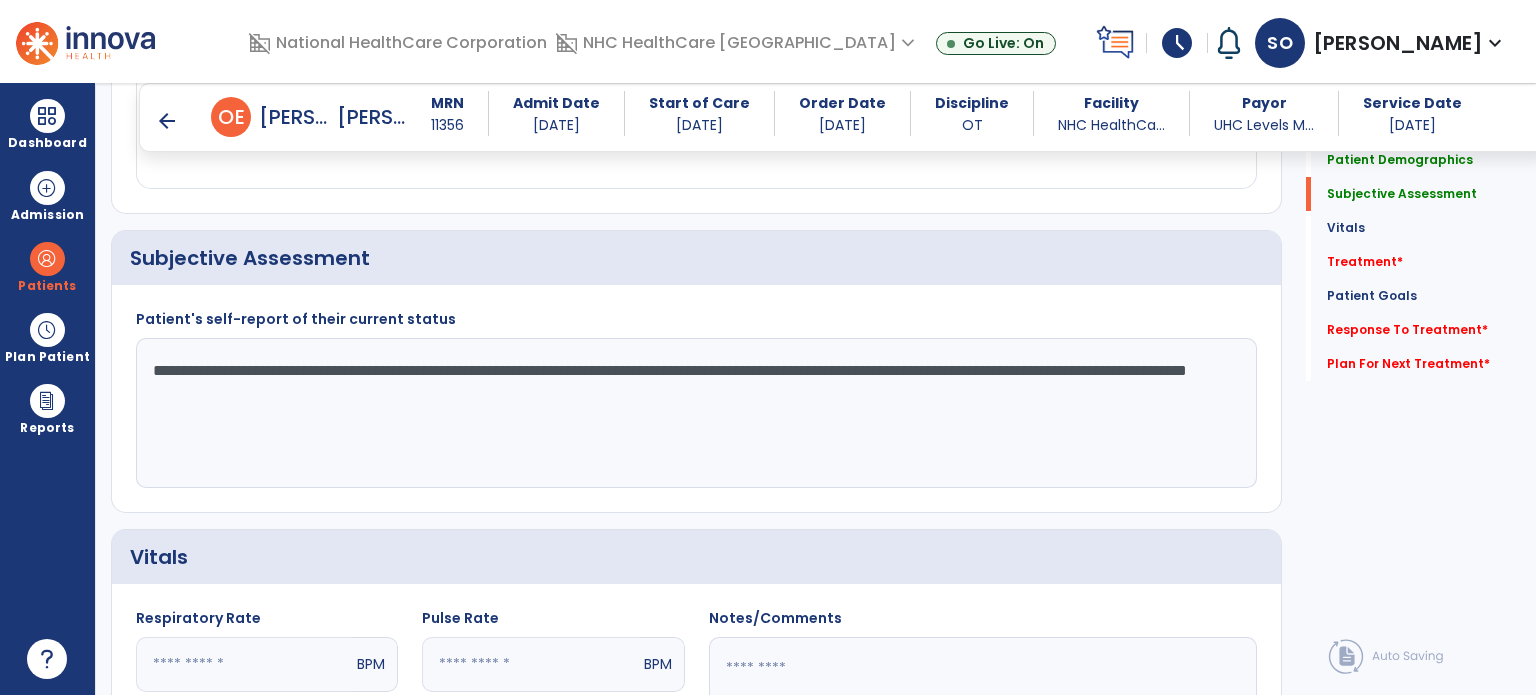 click on "**********" 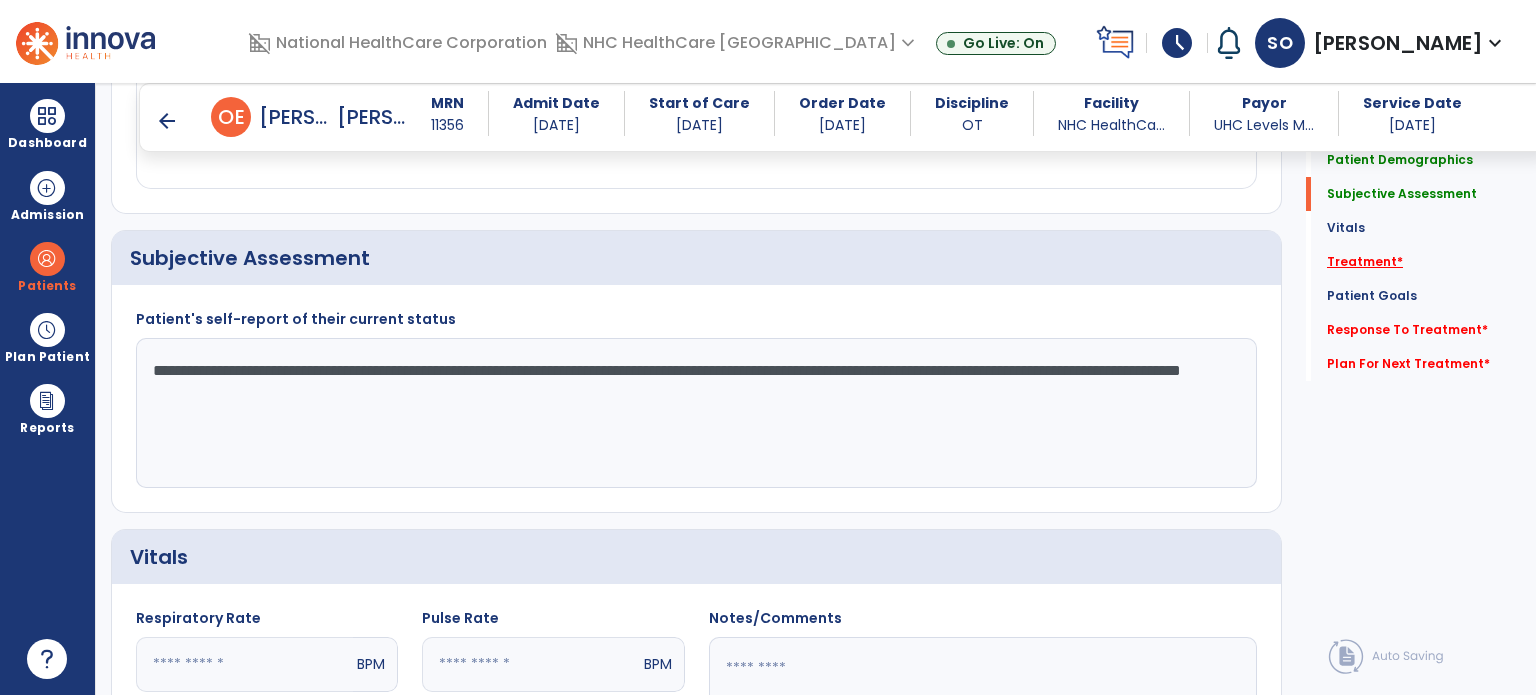 type on "**********" 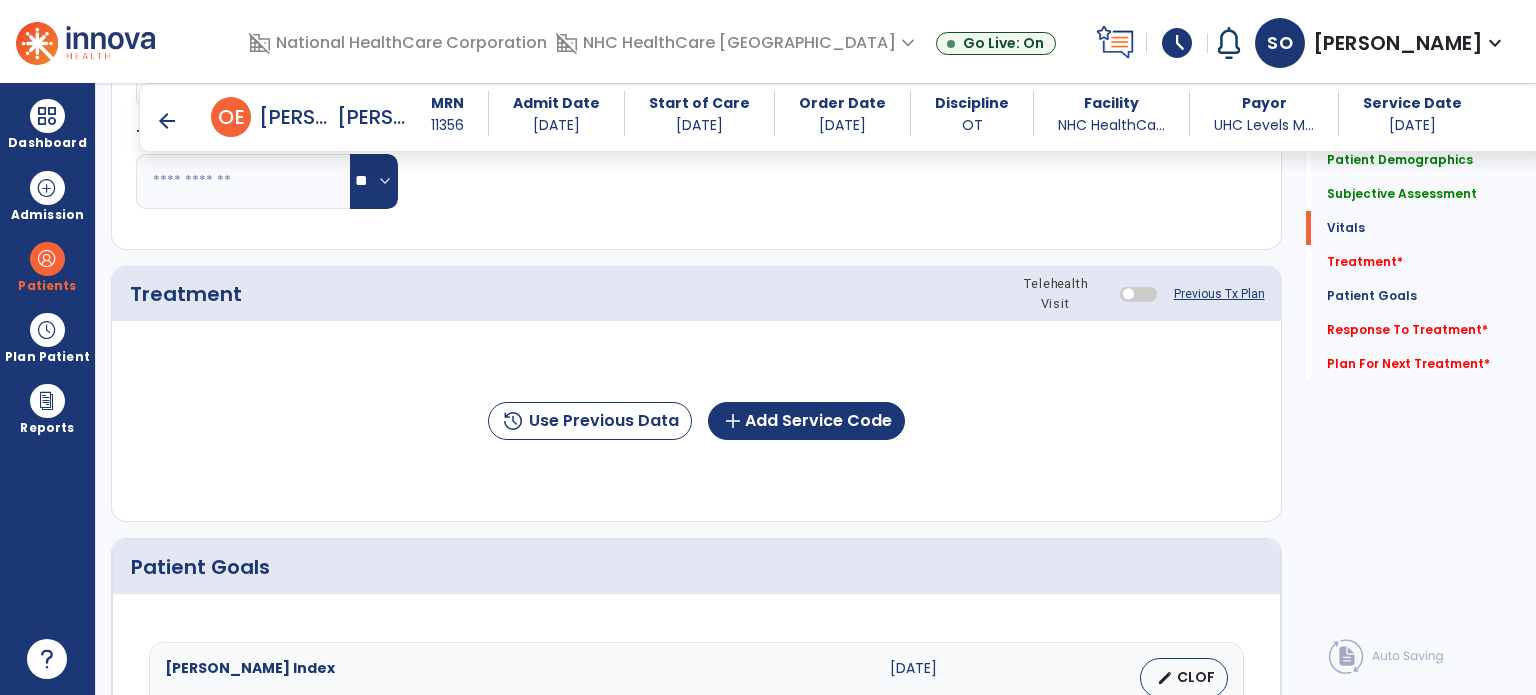 scroll, scrollTop: 1096, scrollLeft: 0, axis: vertical 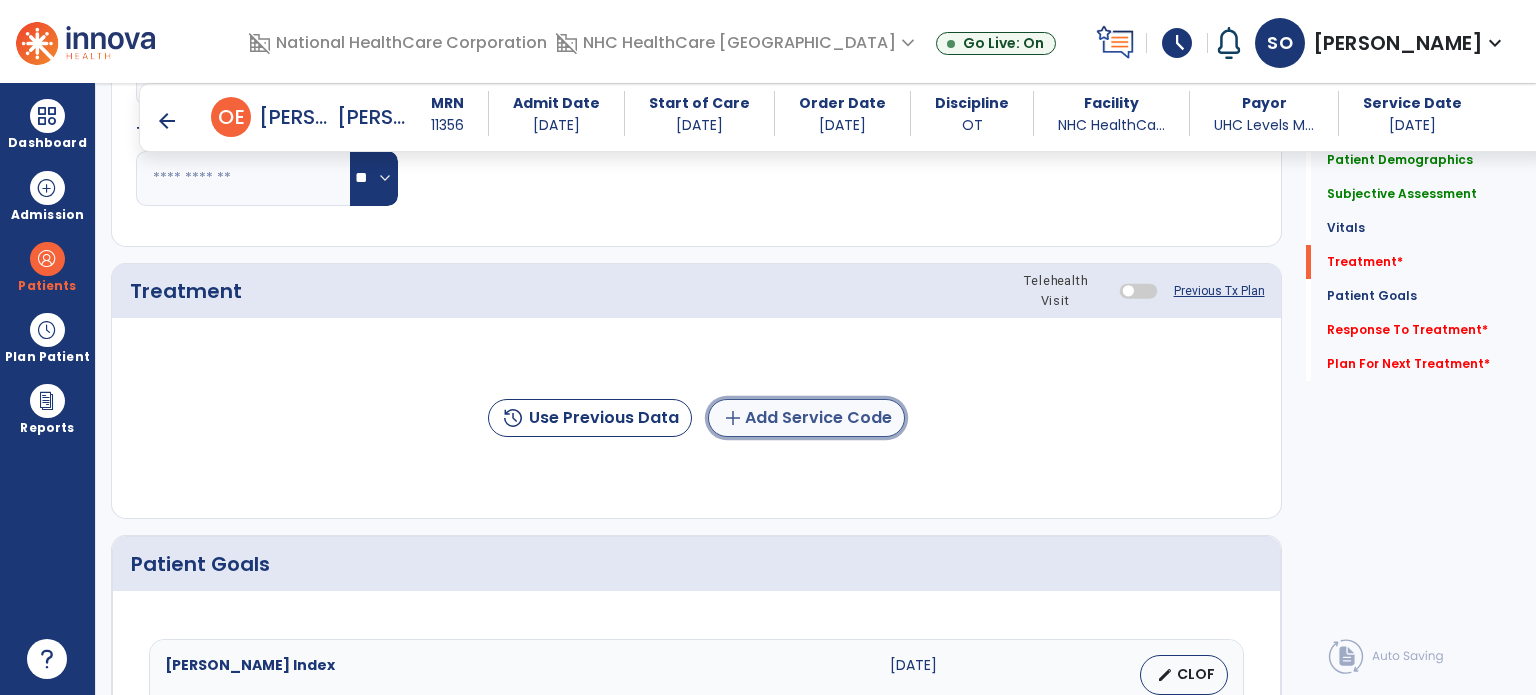 click on "add  Add Service Code" 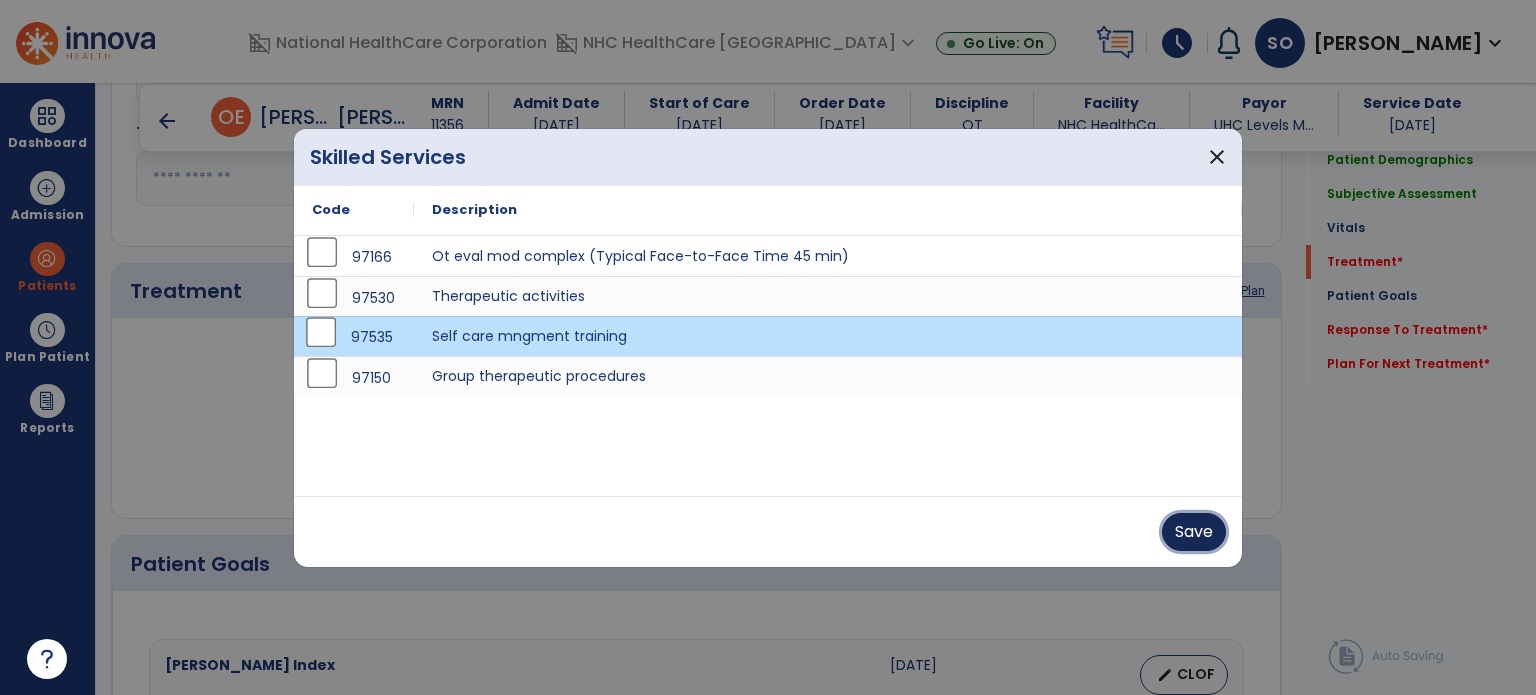 click on "Save" at bounding box center [1194, 532] 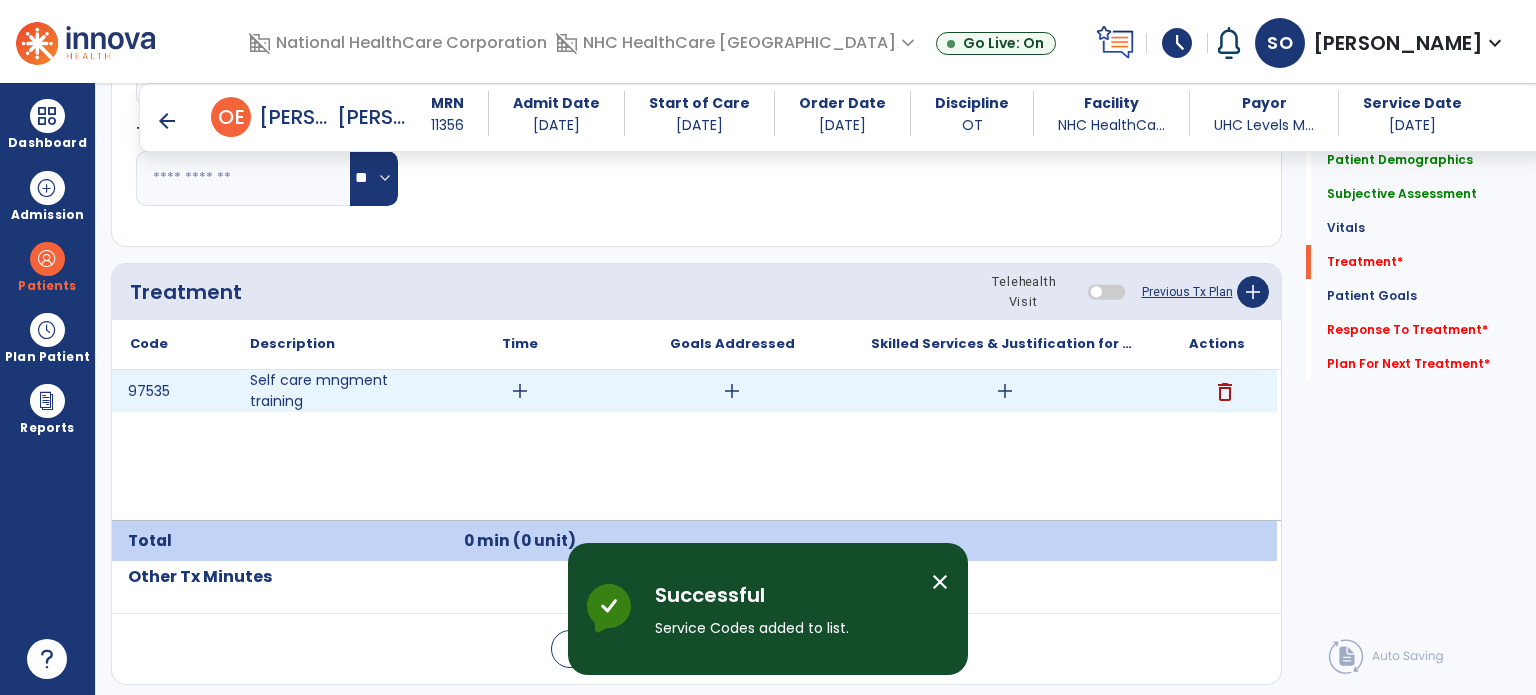 click on "add" at bounding box center [520, 391] 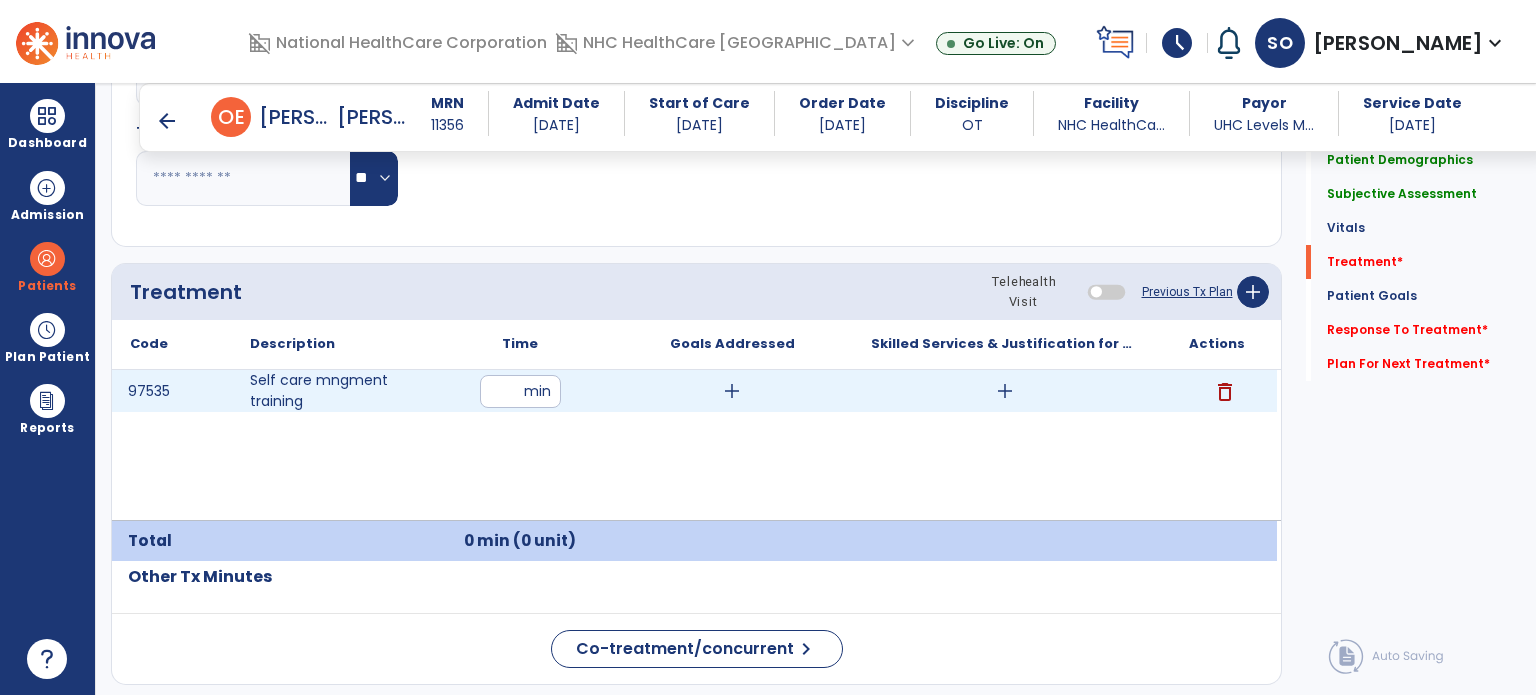 click at bounding box center (520, 391) 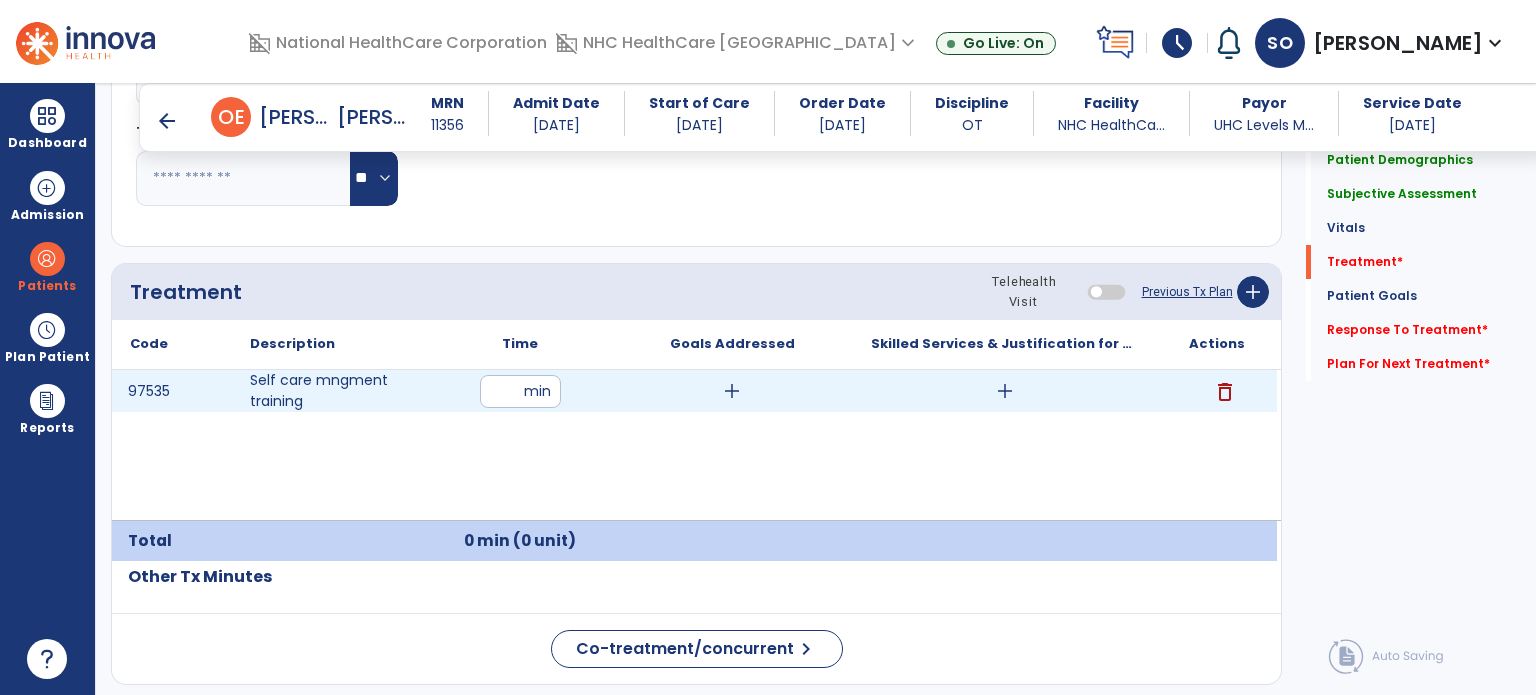 type on "**" 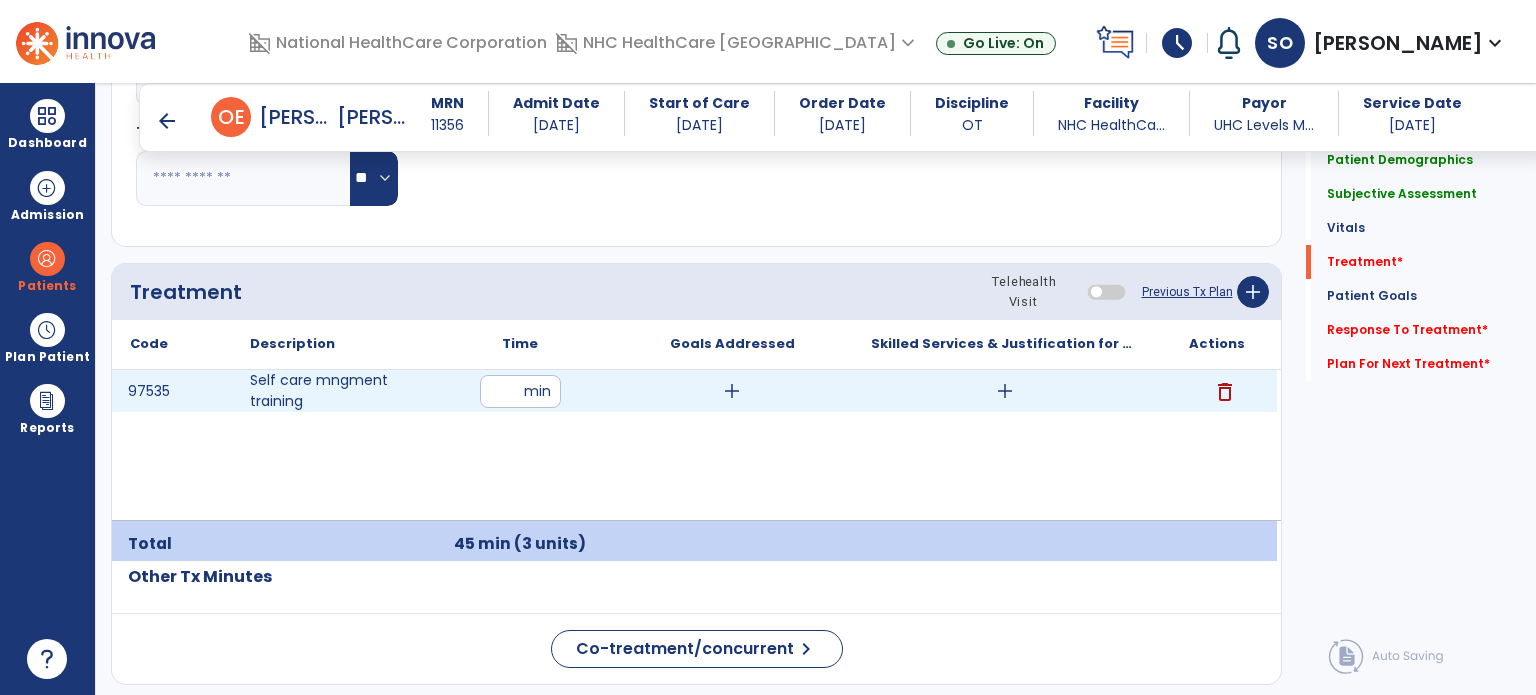click on "add" at bounding box center (732, 391) 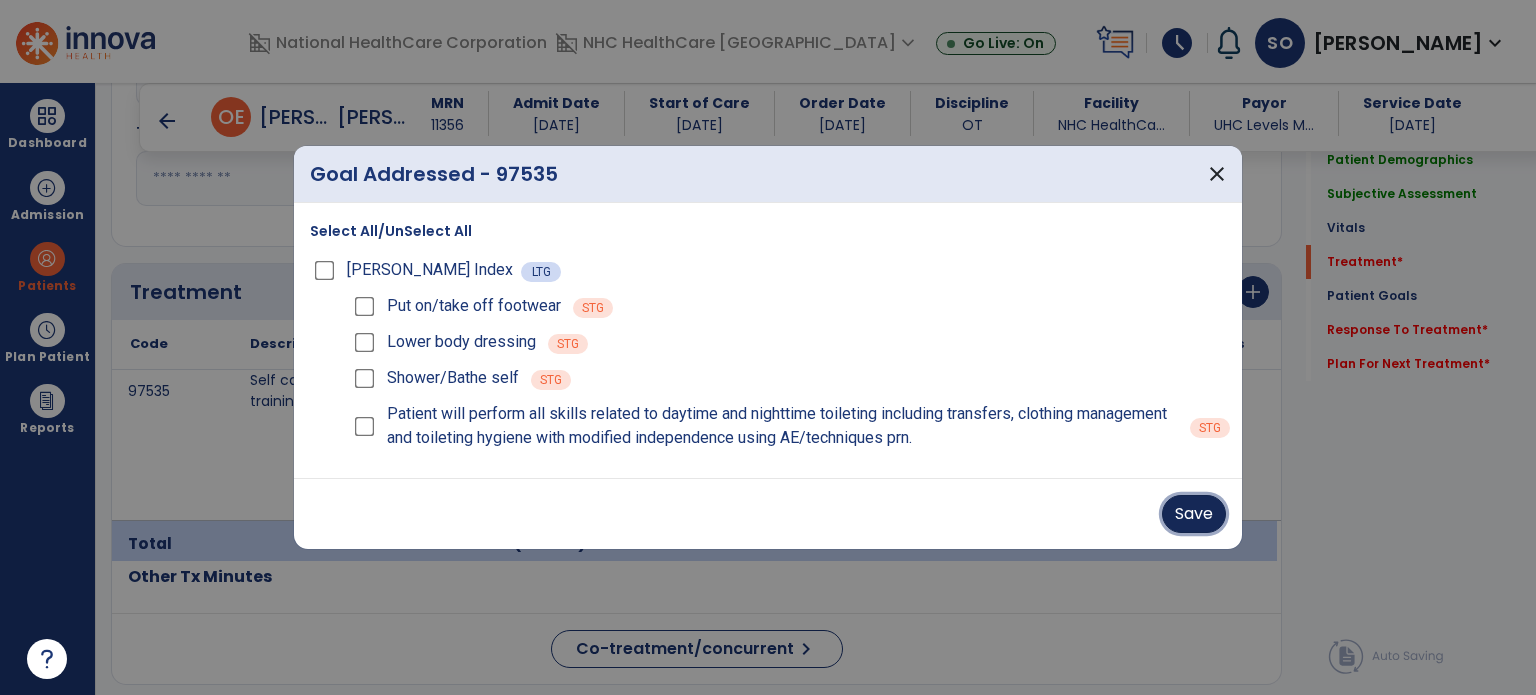 click on "Save" at bounding box center (1194, 514) 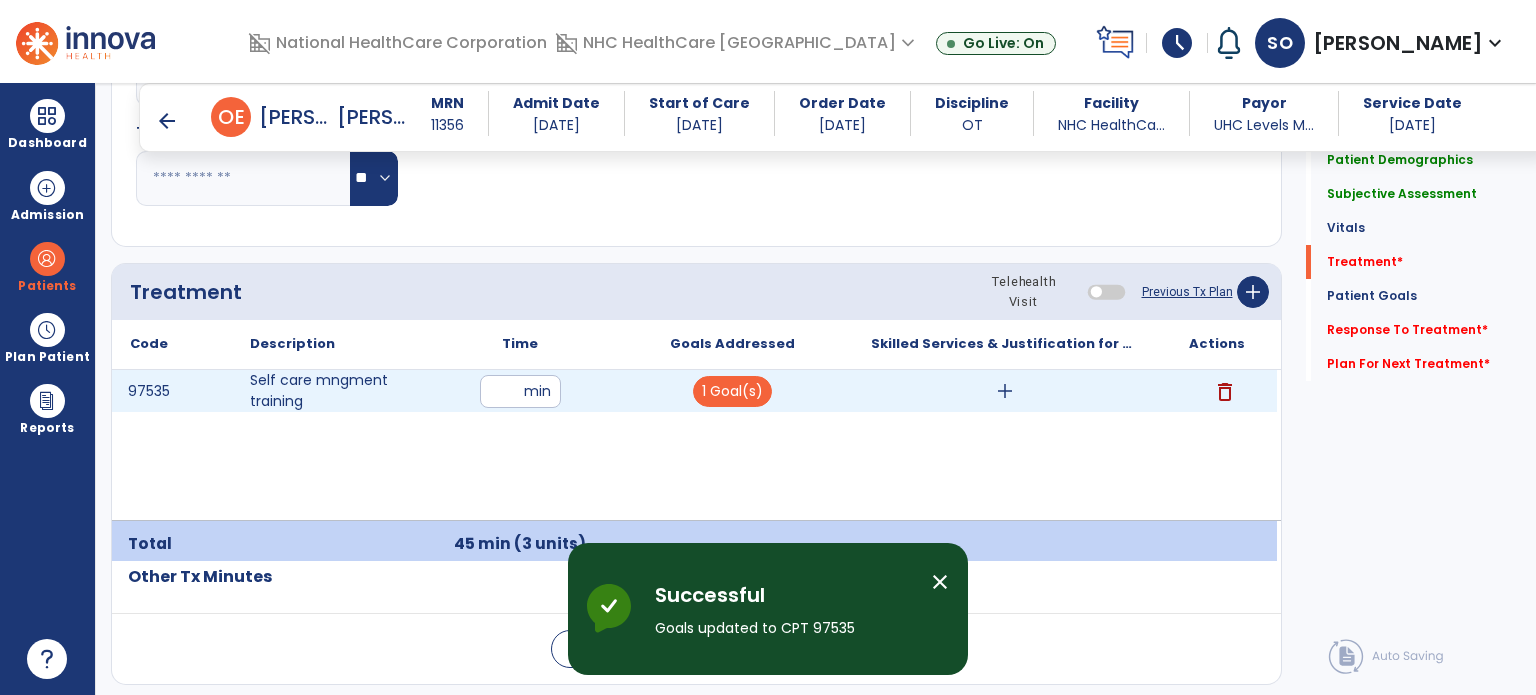 click on "add" at bounding box center [1005, 391] 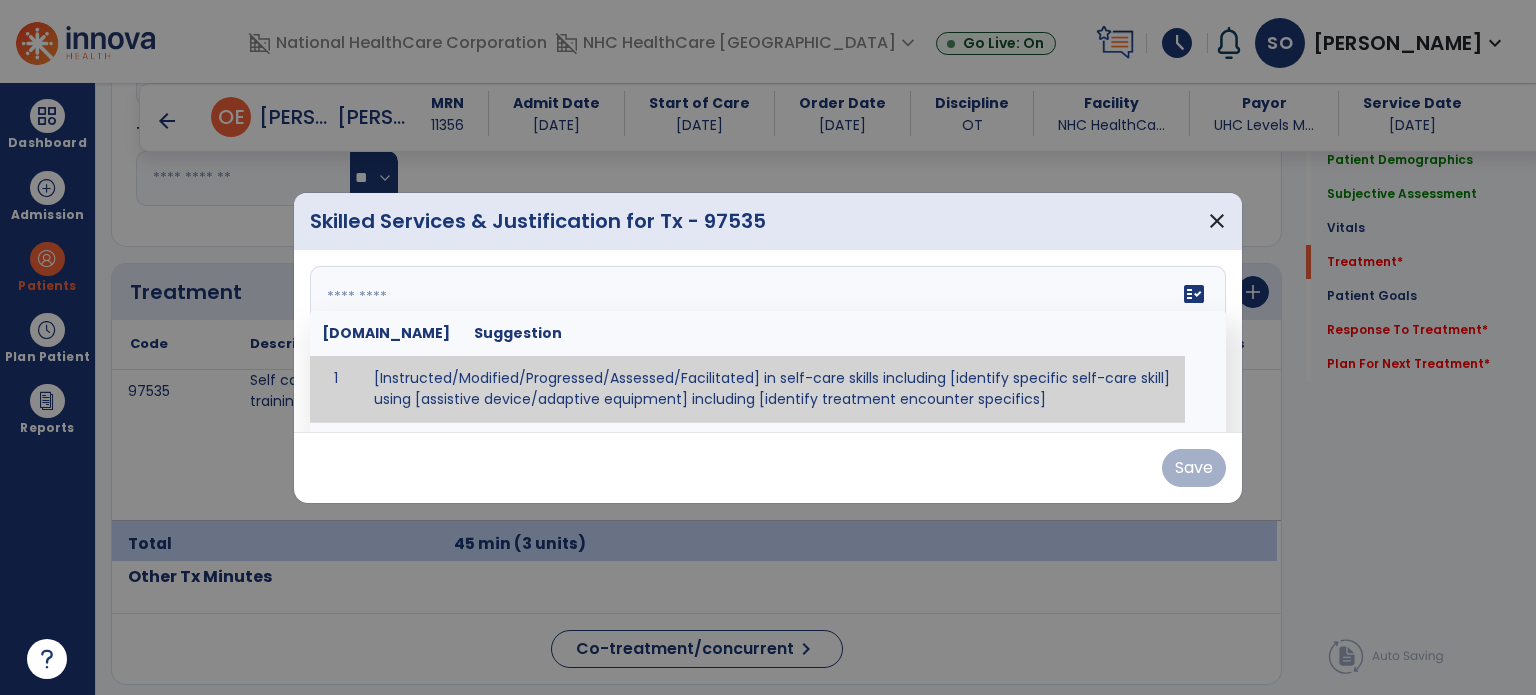 drag, startPoint x: 445, startPoint y: 301, endPoint x: 360, endPoint y: 269, distance: 90.824005 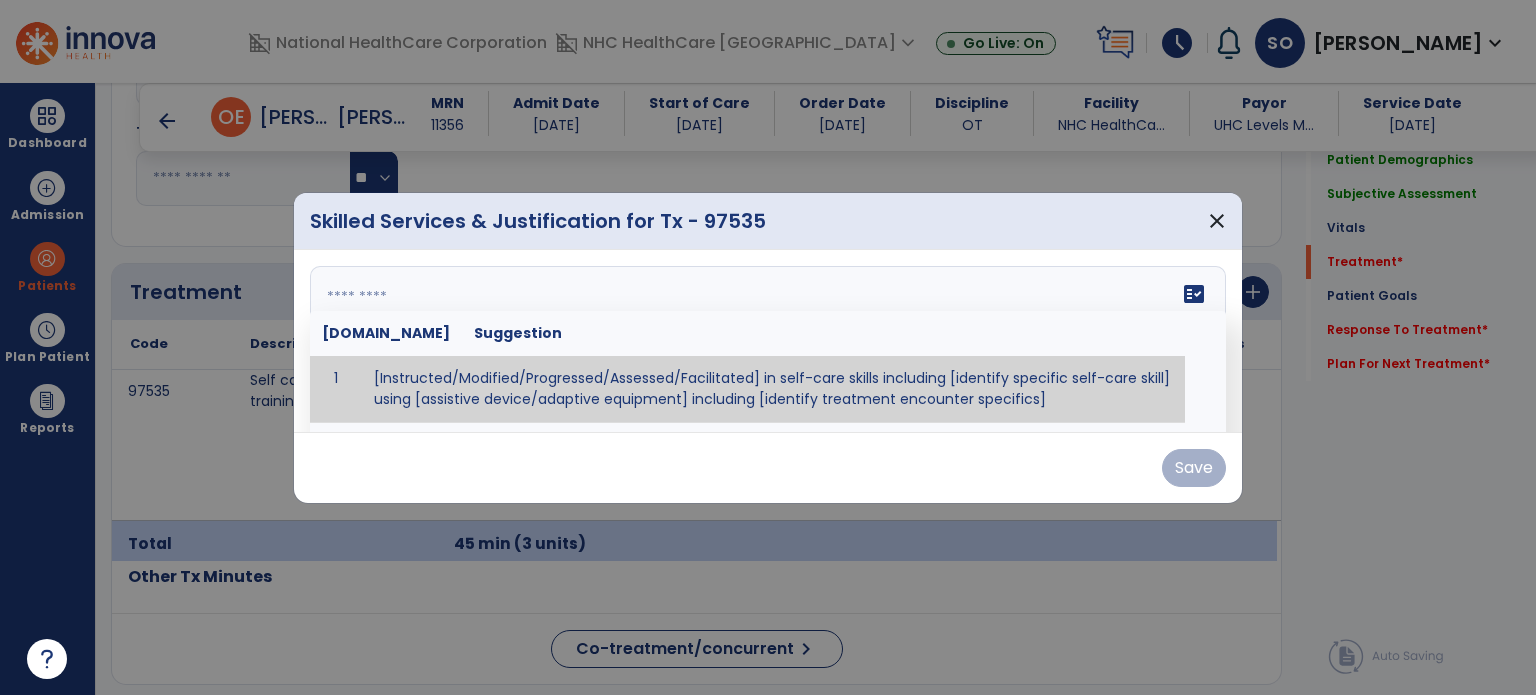 click at bounding box center [766, 341] 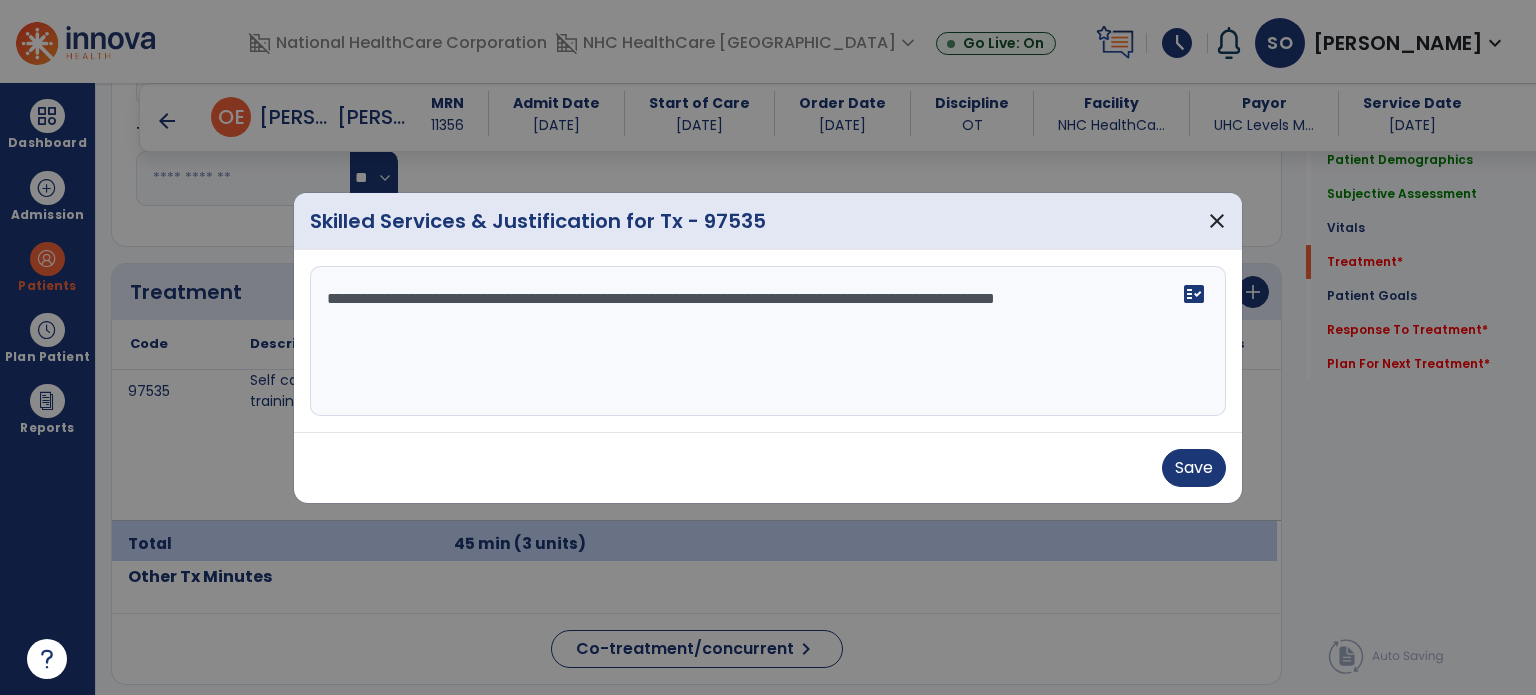 drag, startPoint x: 1082, startPoint y: 299, endPoint x: 1150, endPoint y: 354, distance: 87.458565 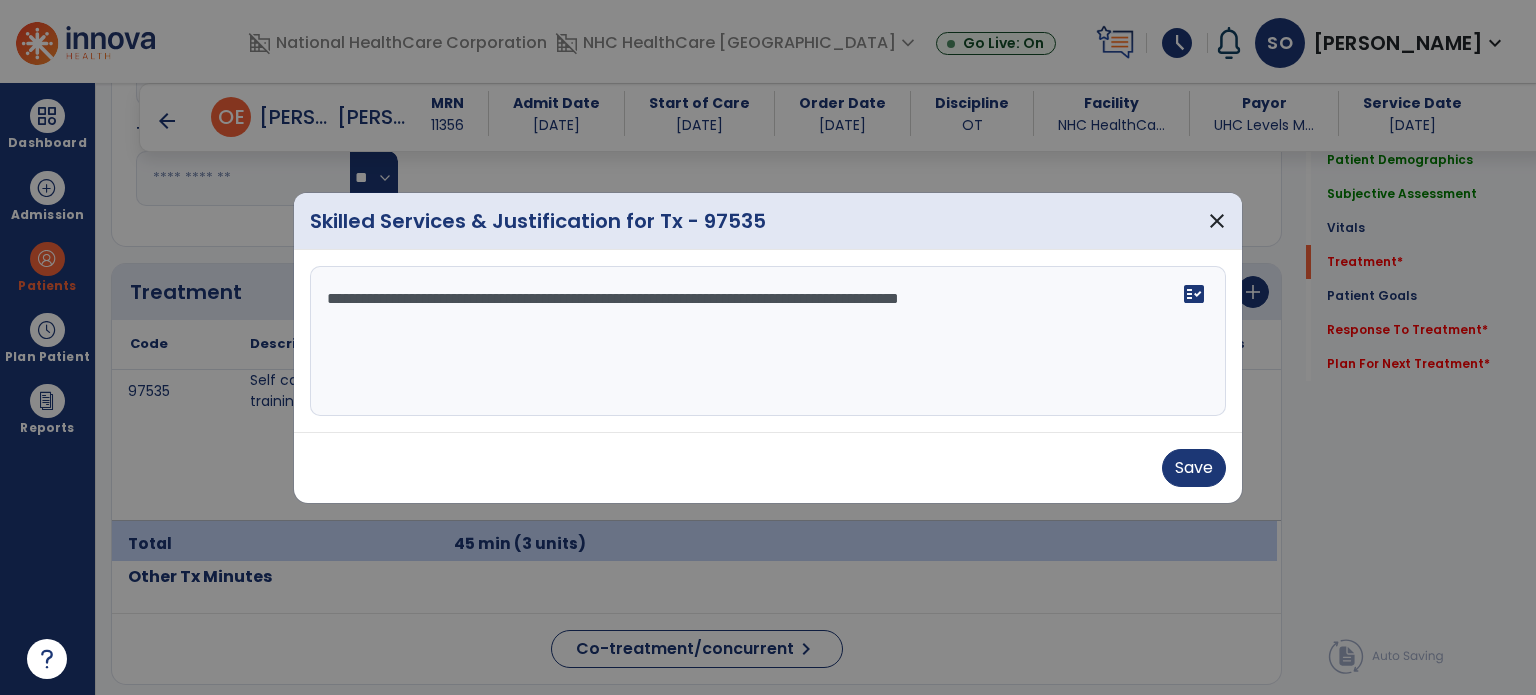 click at bounding box center (768, 347) 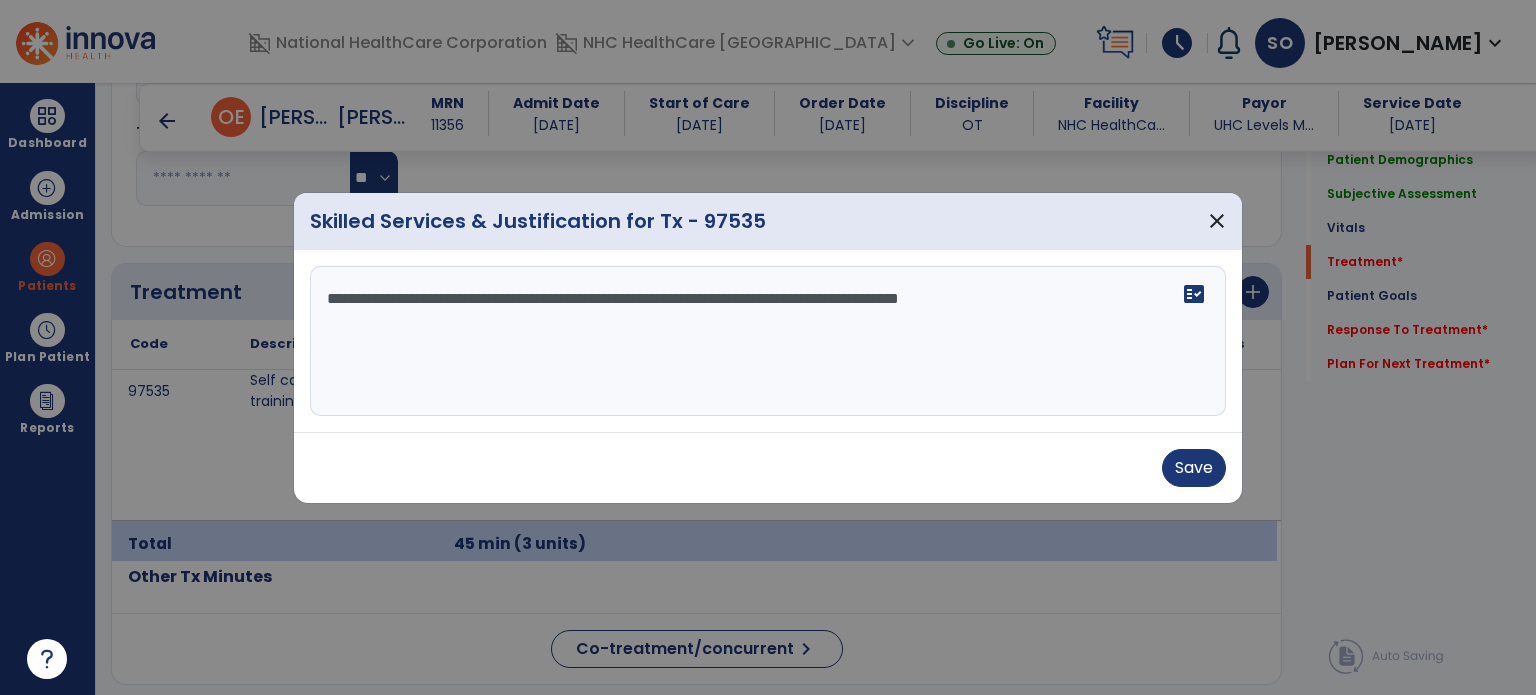 click on "**********" at bounding box center [768, 341] 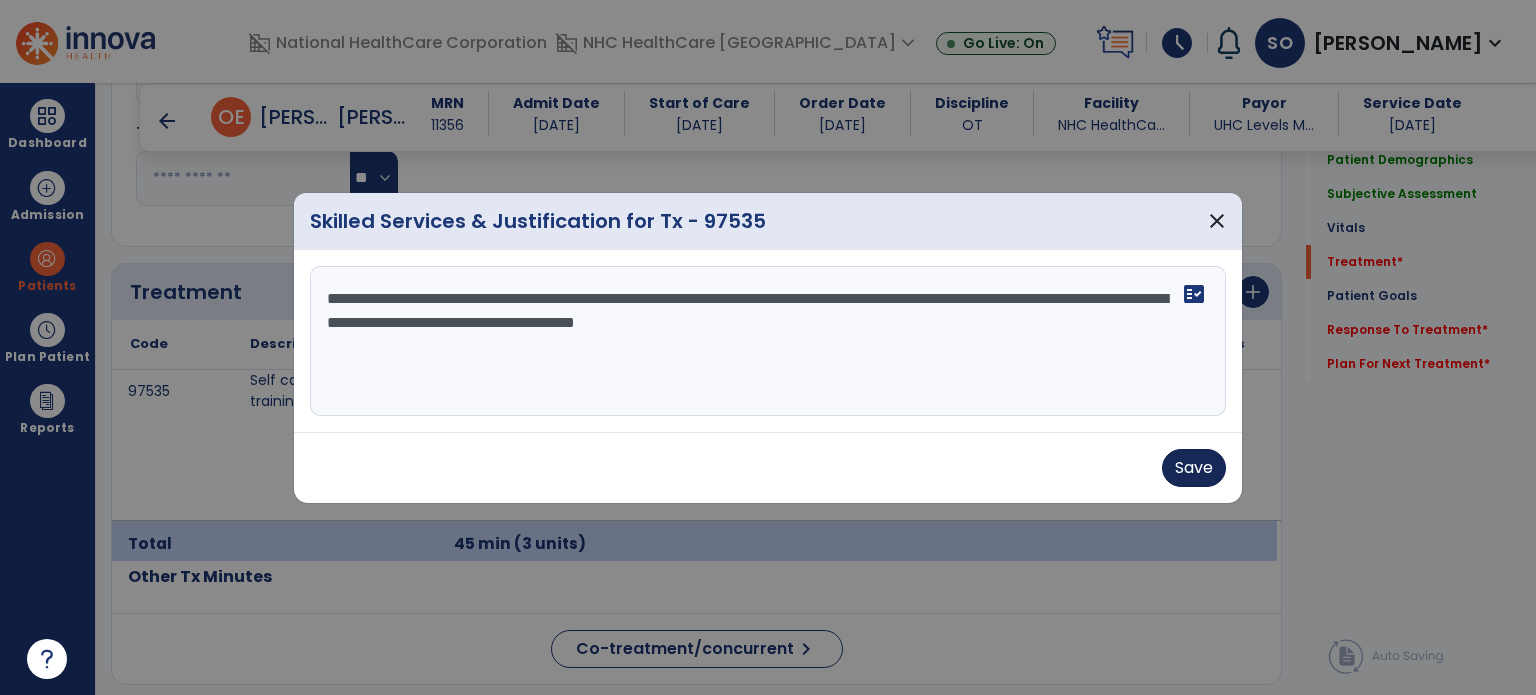 type on "**********" 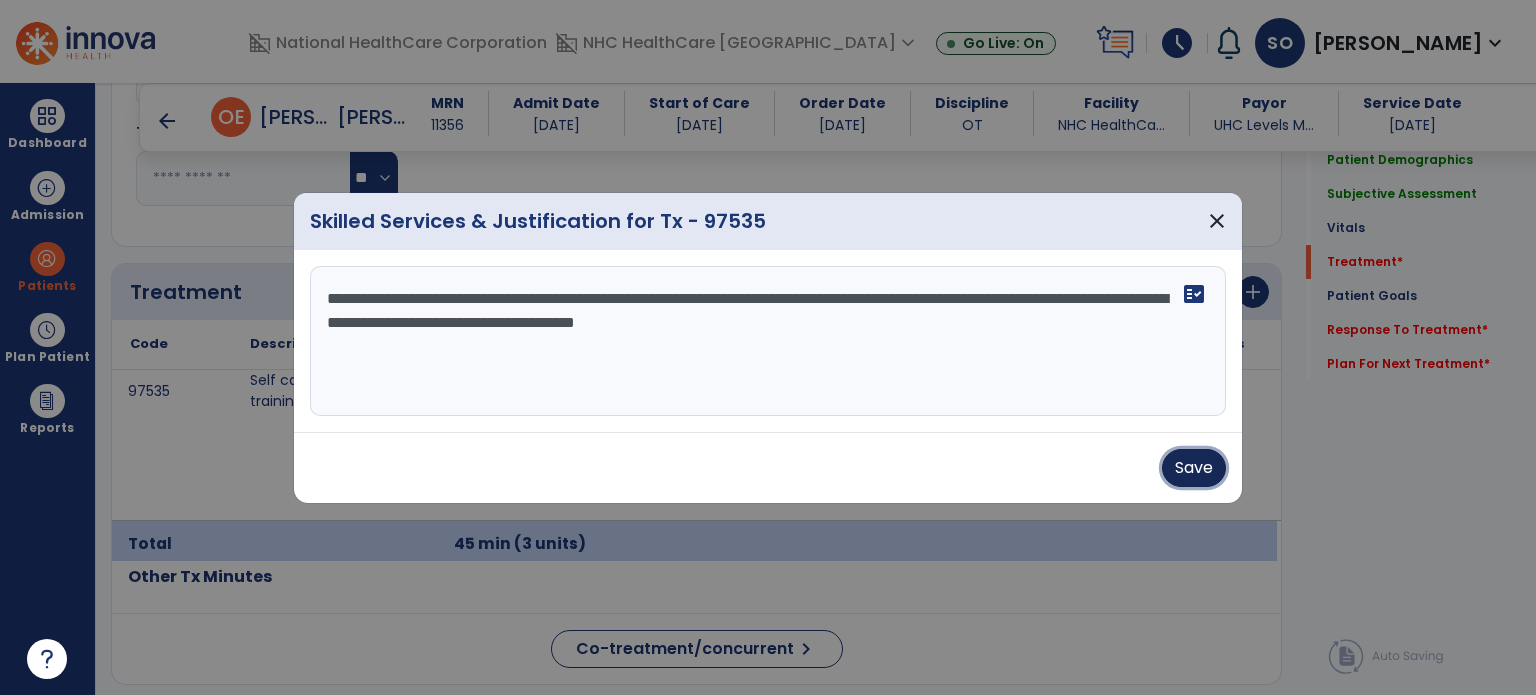 click on "Save" at bounding box center (1194, 468) 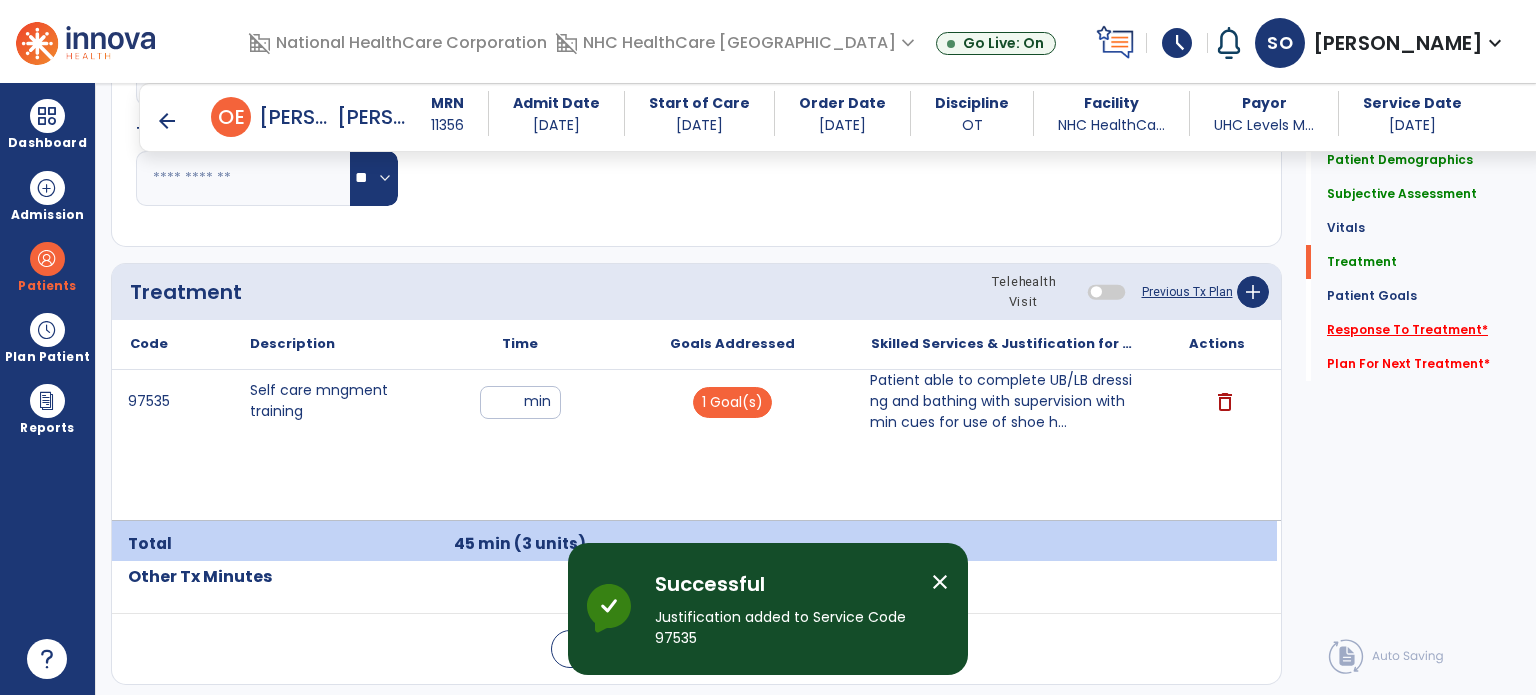 click on "Response To Treatment   *" 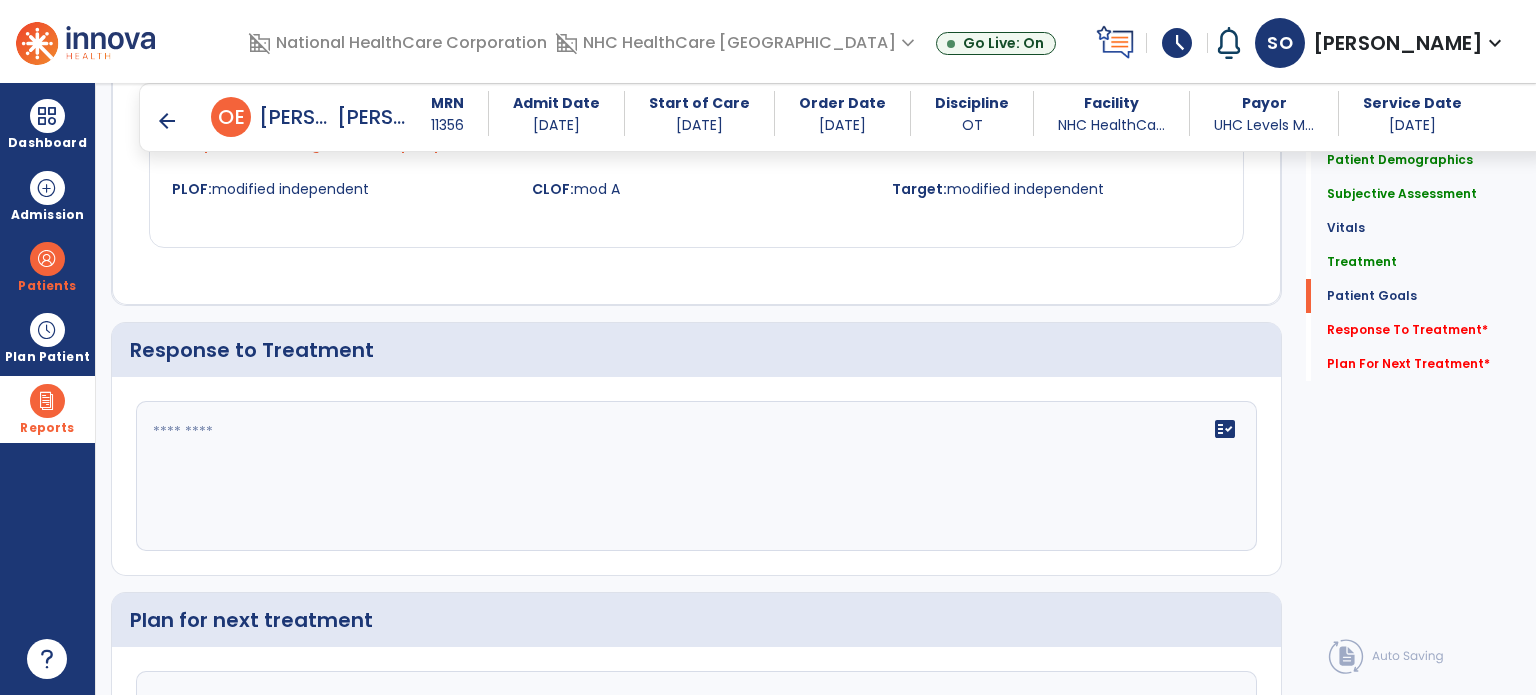 scroll, scrollTop: 2368, scrollLeft: 0, axis: vertical 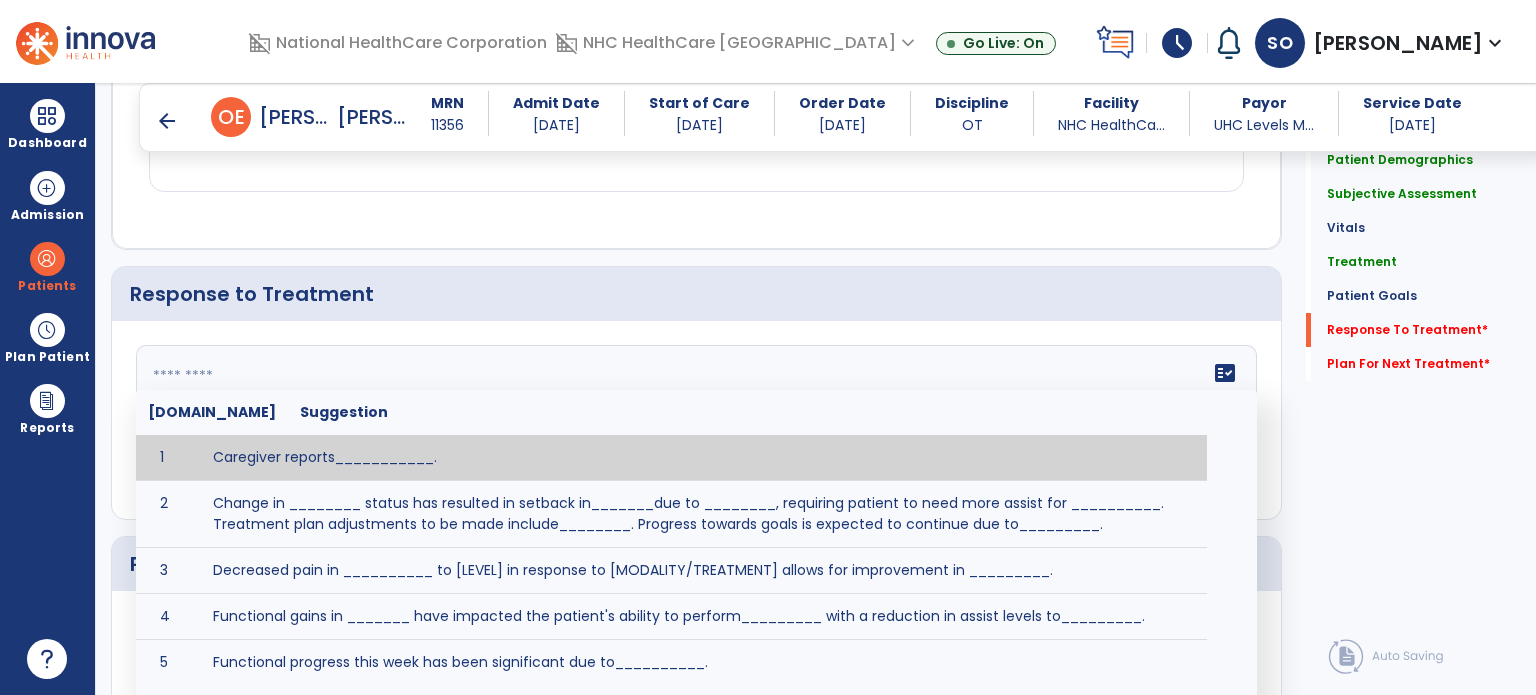 click on "fact_check  [DOMAIN_NAME] Suggestion 1 Caregiver reports___________. 2 Change in ________ status has resulted in setback in_______due to ________, requiring patient to need more assist for __________.   Treatment plan adjustments to be made include________.  Progress towards goals is expected to continue due to_________. 3 Decreased pain in __________ to [LEVEL] in response to [MODALITY/TREATMENT] allows for improvement in _________. 4 Functional gains in _______ have impacted the patient's ability to perform_________ with a reduction in assist levels to_________. 5 Functional progress this week has been significant due to__________. 6 Gains in ________ have improved the patient's ability to perform ______with decreased levels of assist to___________. 7 Improvement in ________allows patient to tolerate higher levels of challenges in_________. 8 Pain in [AREA] has decreased to [LEVEL] in response to [TREATMENT/MODALITY], allowing fore ease in completing__________. 9 10 11 12 13 14 15 16 17 18 19 20 21" 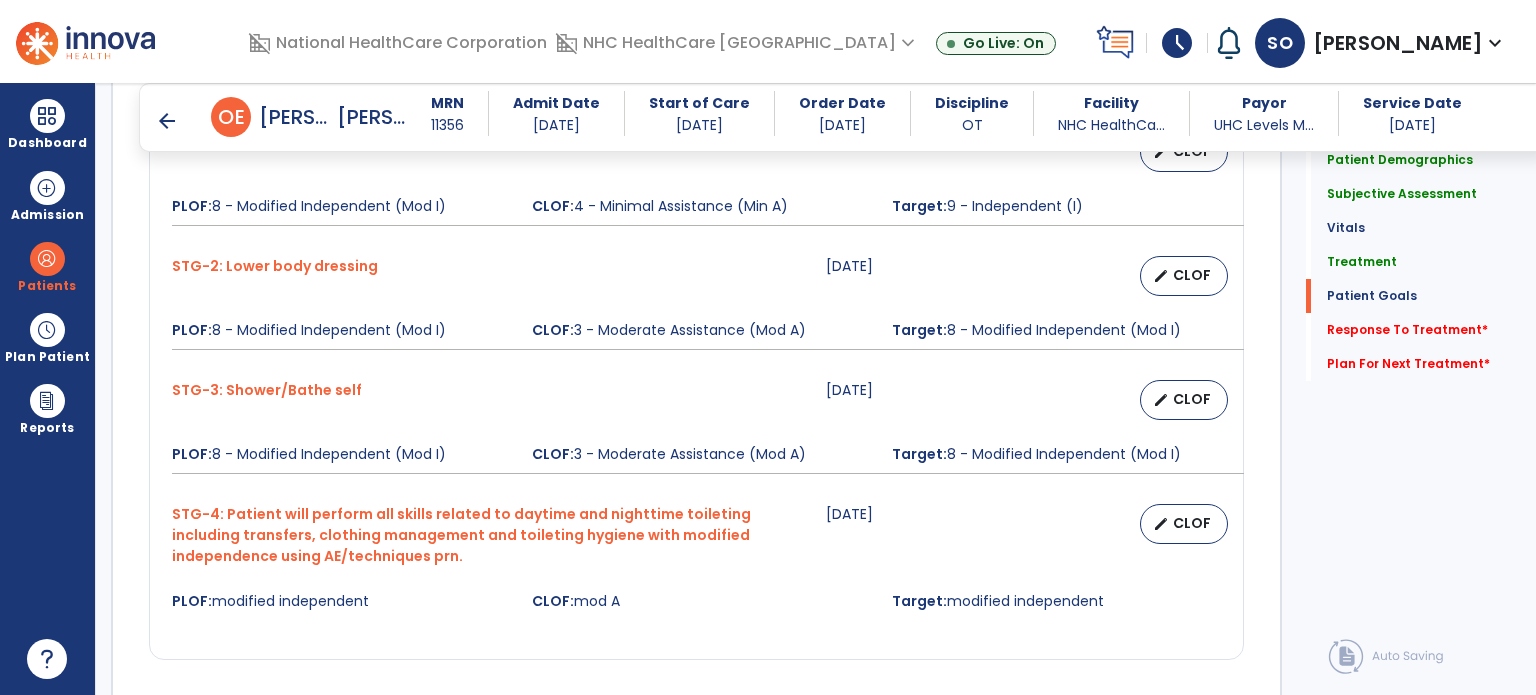 scroll, scrollTop: 1768, scrollLeft: 0, axis: vertical 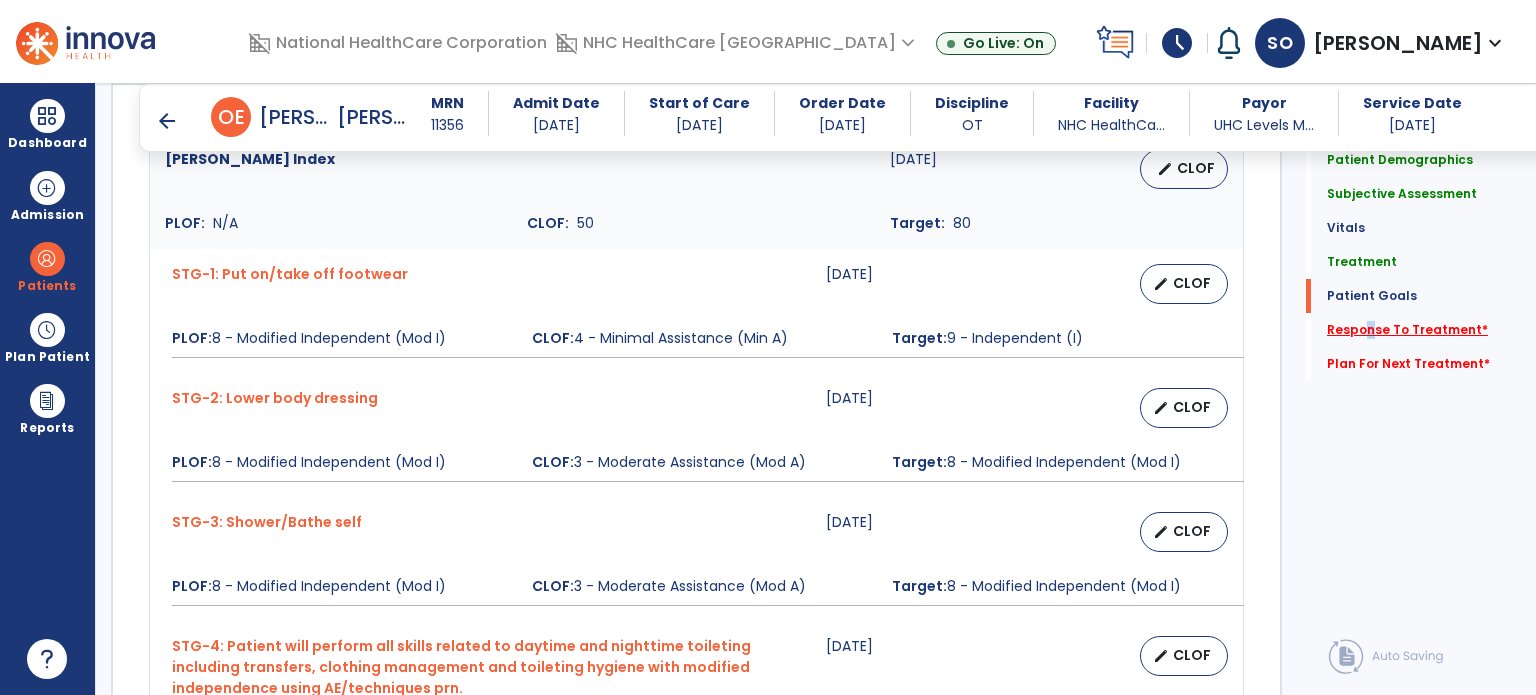 click on "Response To Treatment   *" 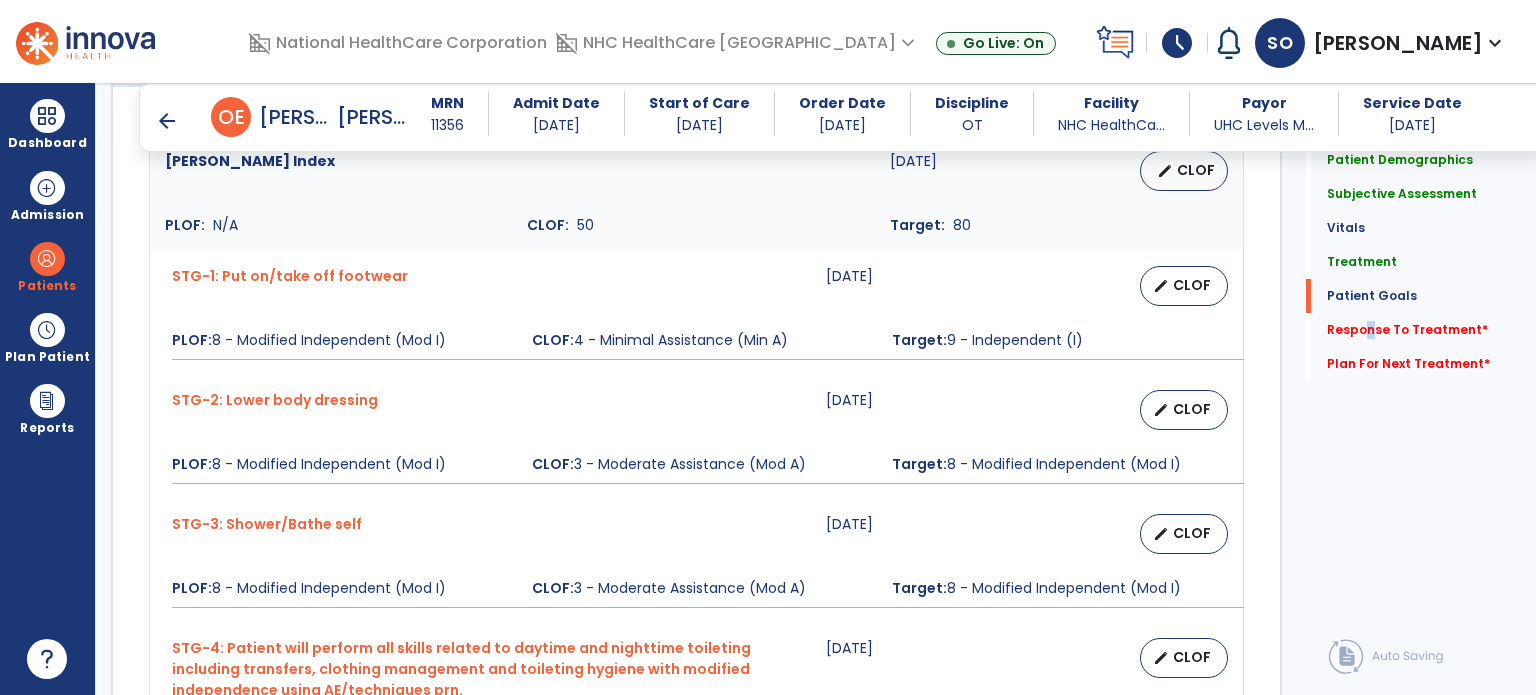 scroll, scrollTop: 1768, scrollLeft: 0, axis: vertical 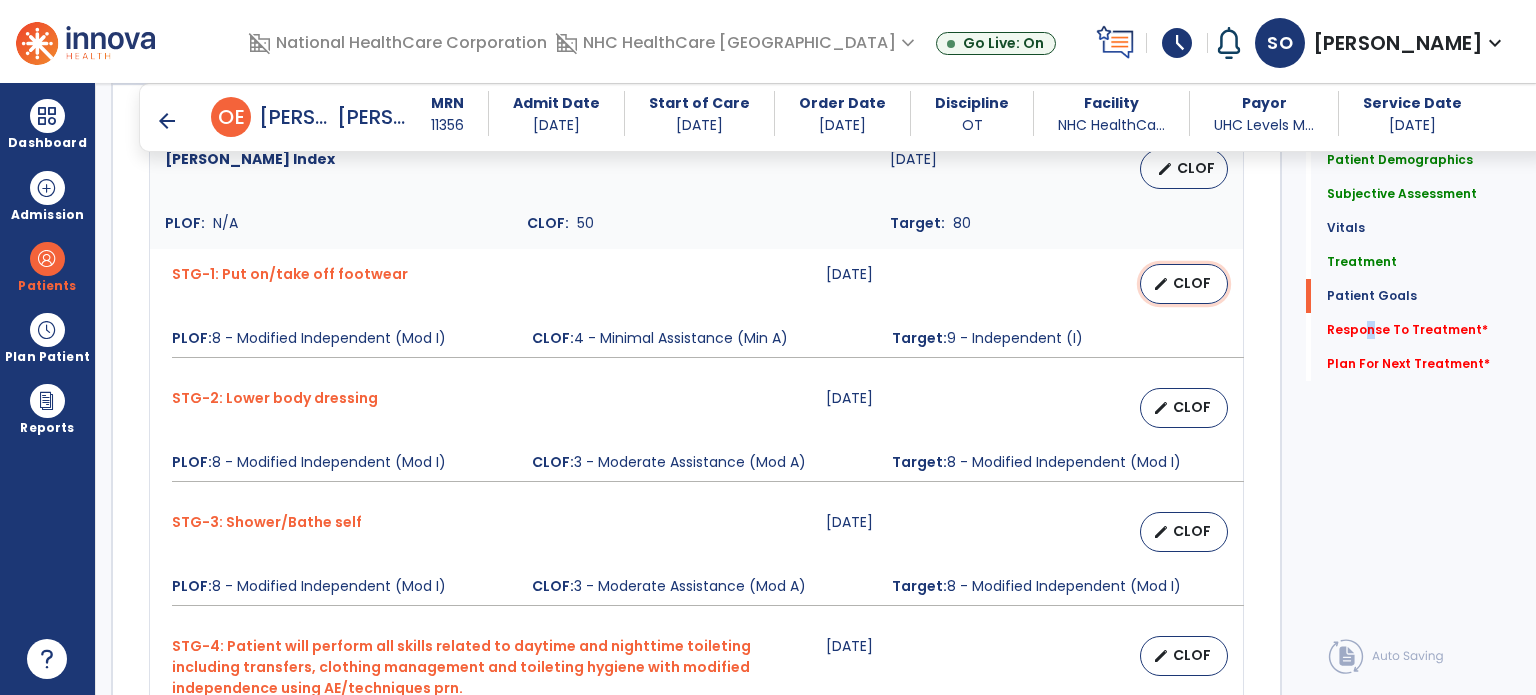 click on "CLOF" at bounding box center [1192, 283] 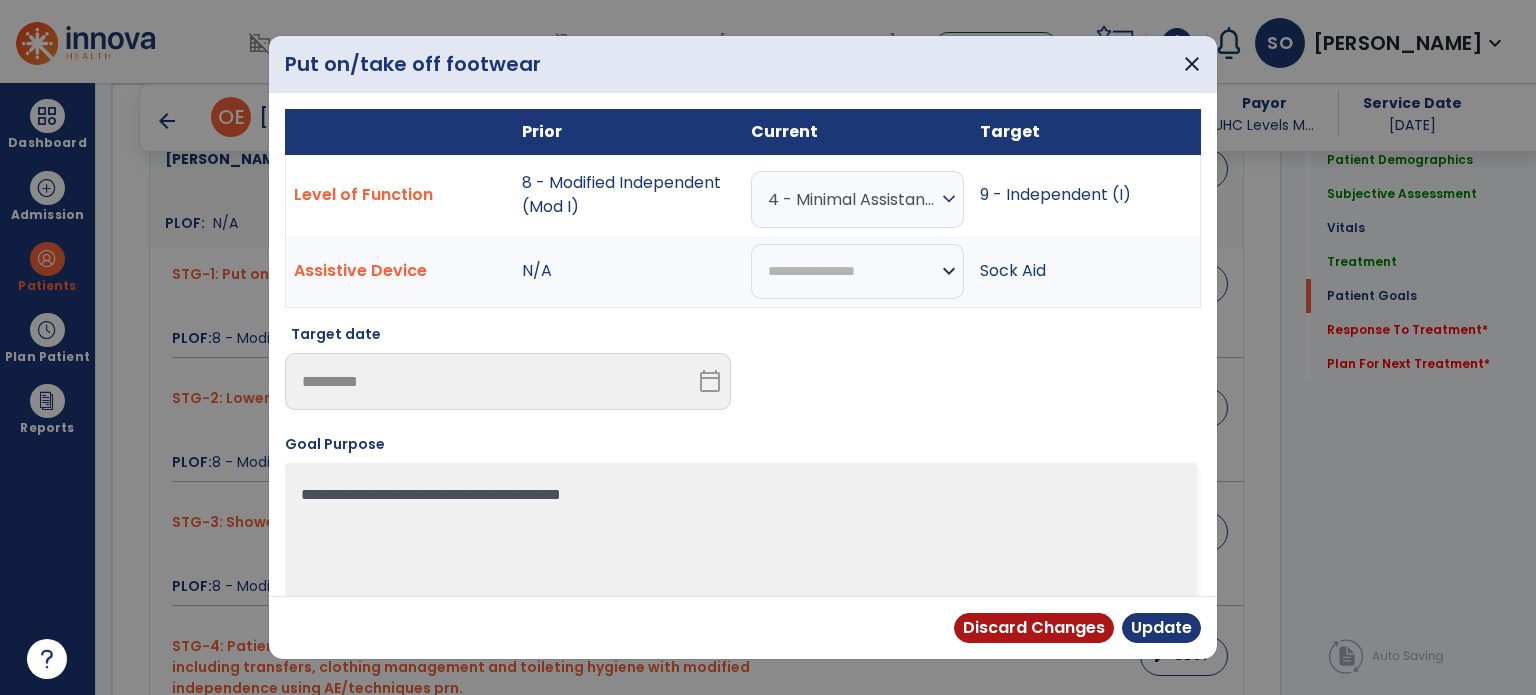 click on "expand_more" at bounding box center [949, 199] 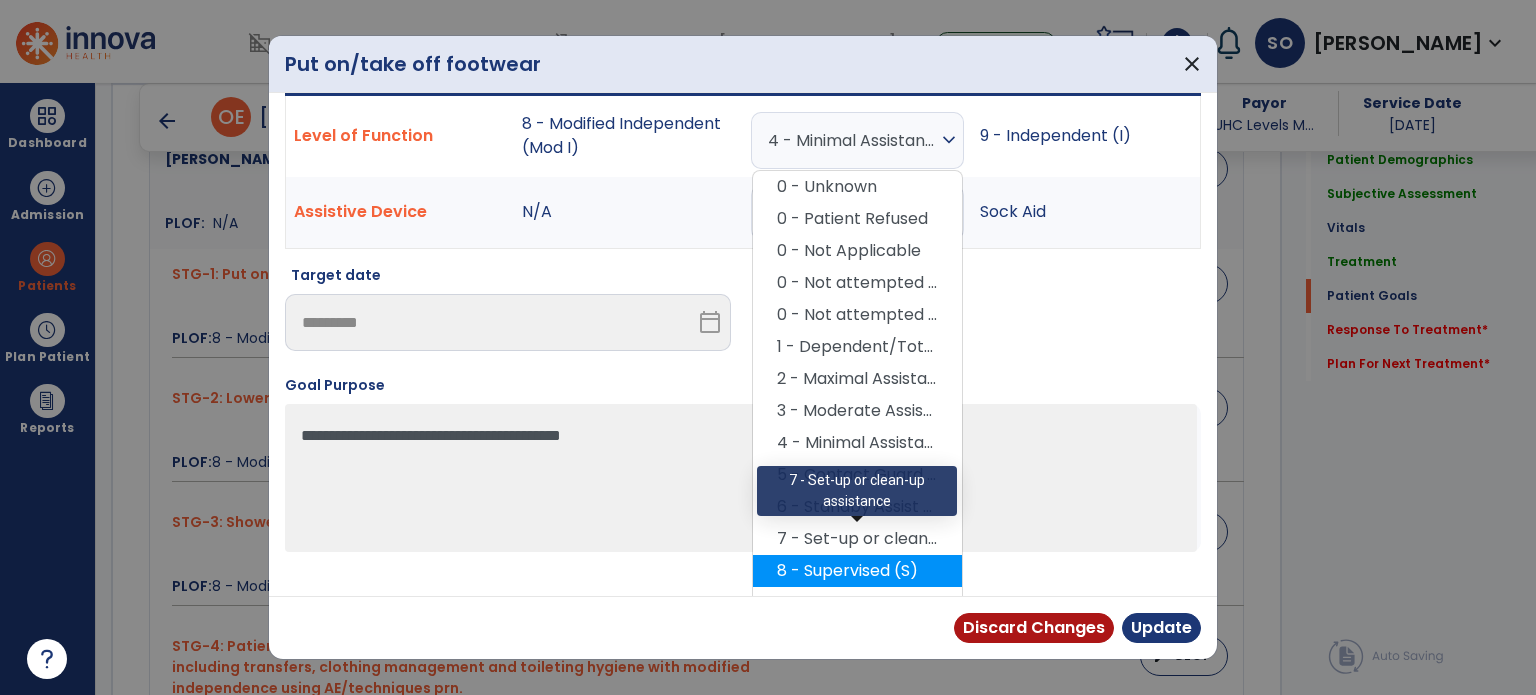 scroll, scrollTop: 112, scrollLeft: 0, axis: vertical 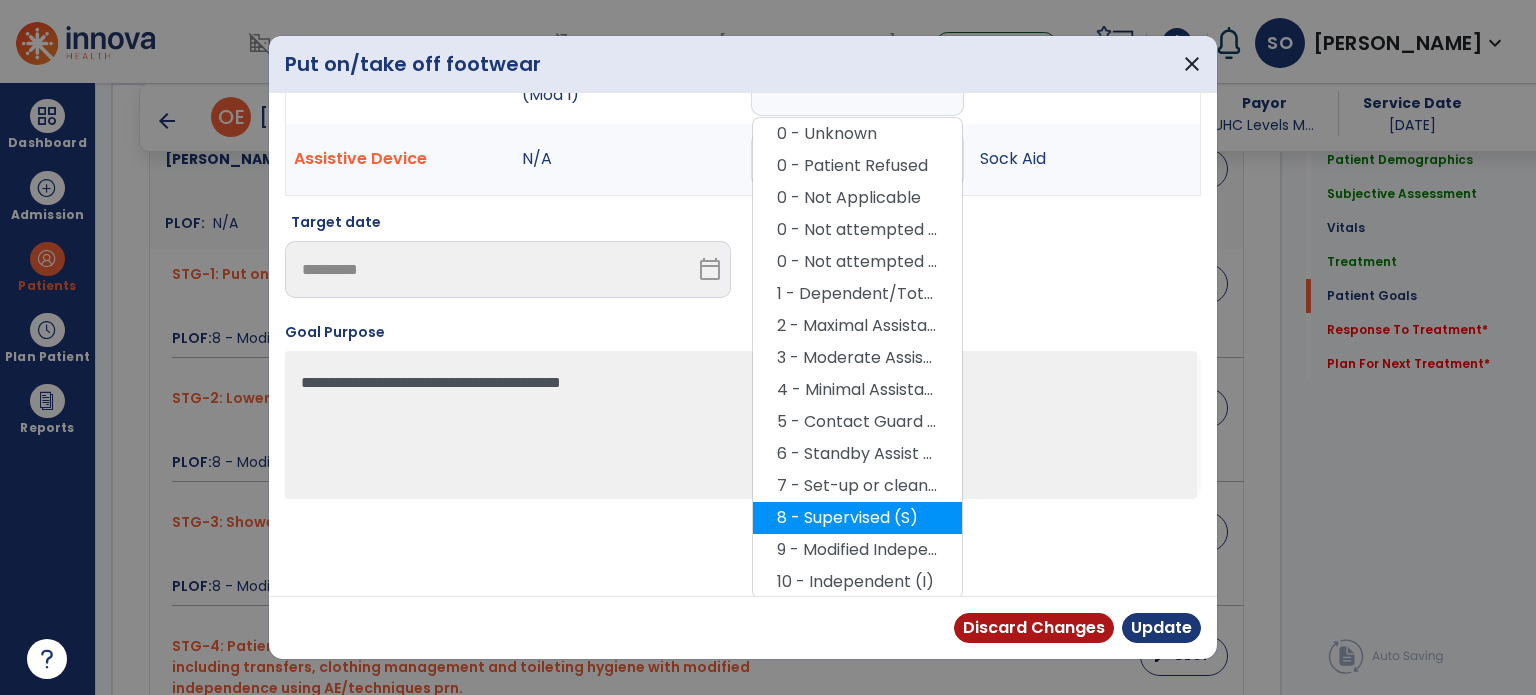 click on "8 - Supervised (S)" at bounding box center (857, 518) 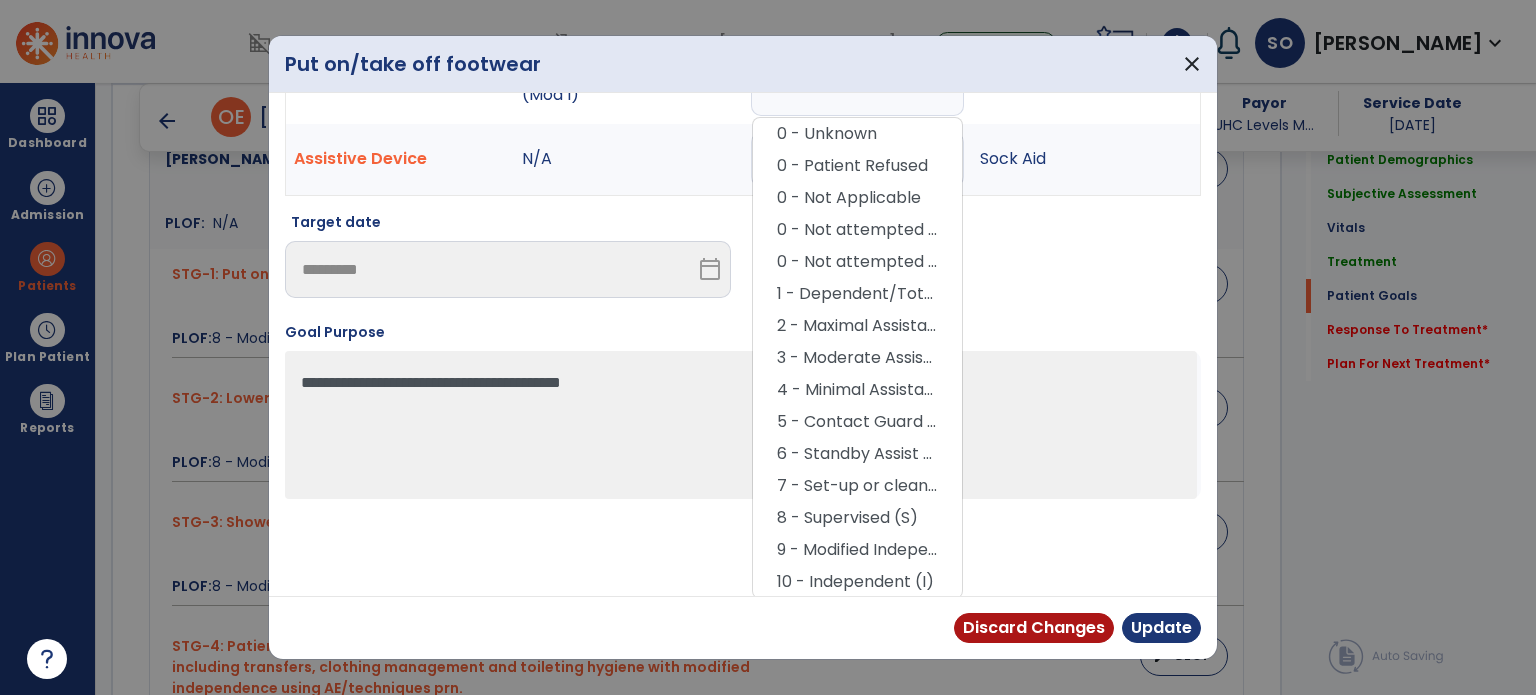 scroll, scrollTop: 28, scrollLeft: 0, axis: vertical 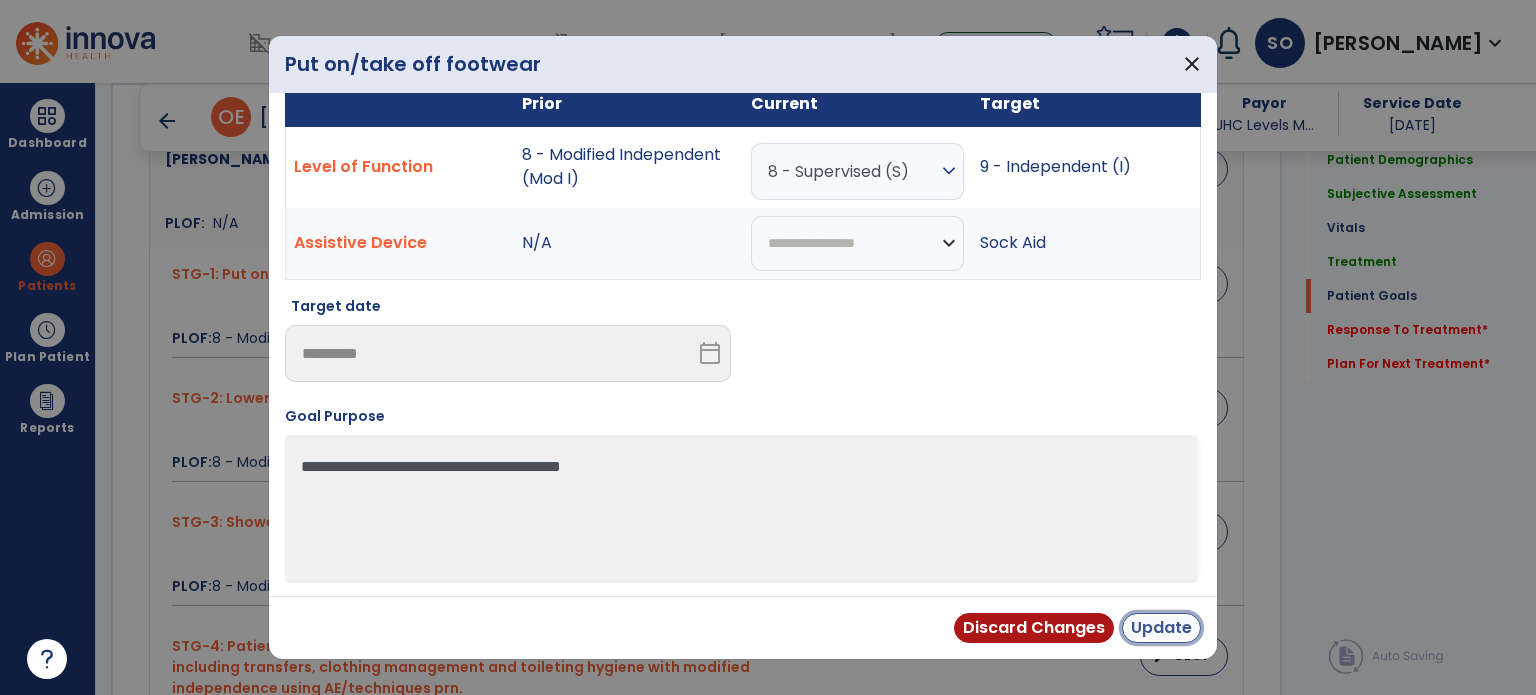 click on "Update" at bounding box center (1161, 628) 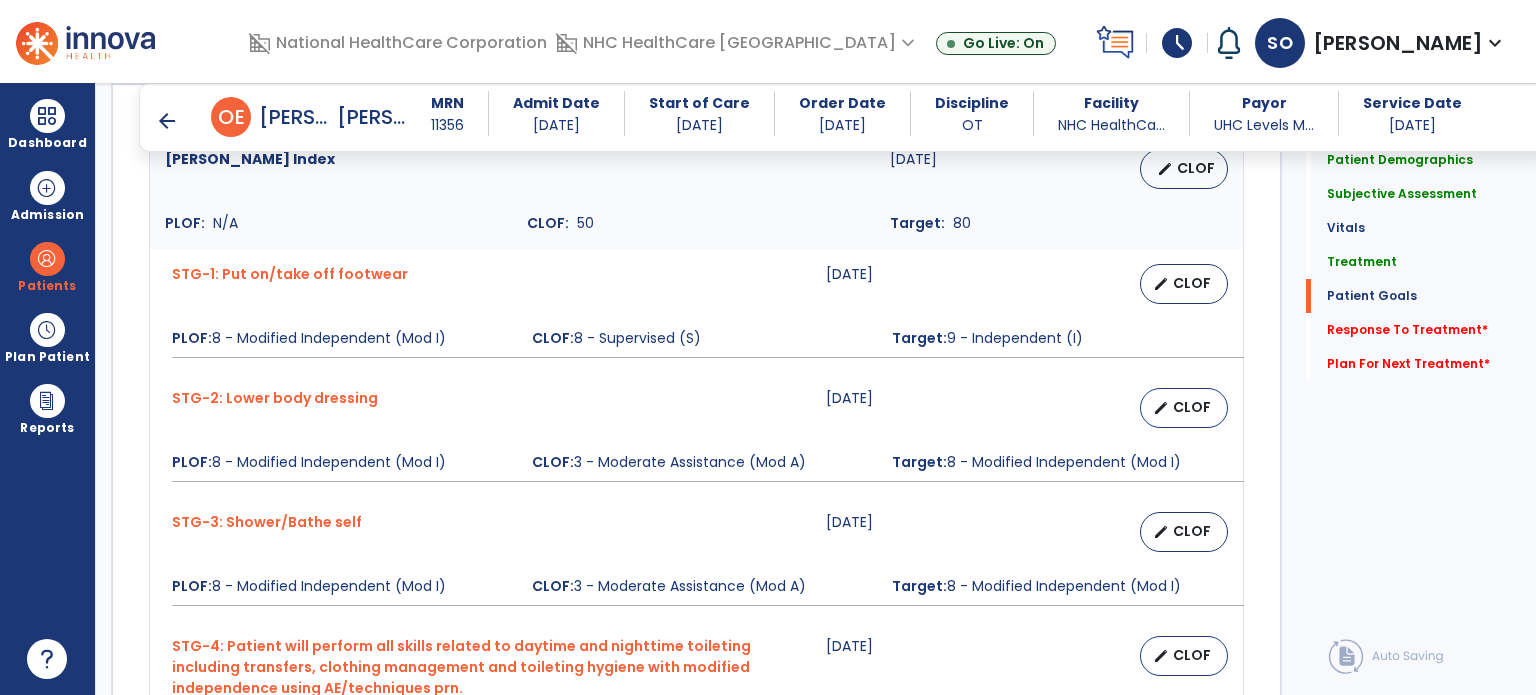 scroll, scrollTop: 1868, scrollLeft: 0, axis: vertical 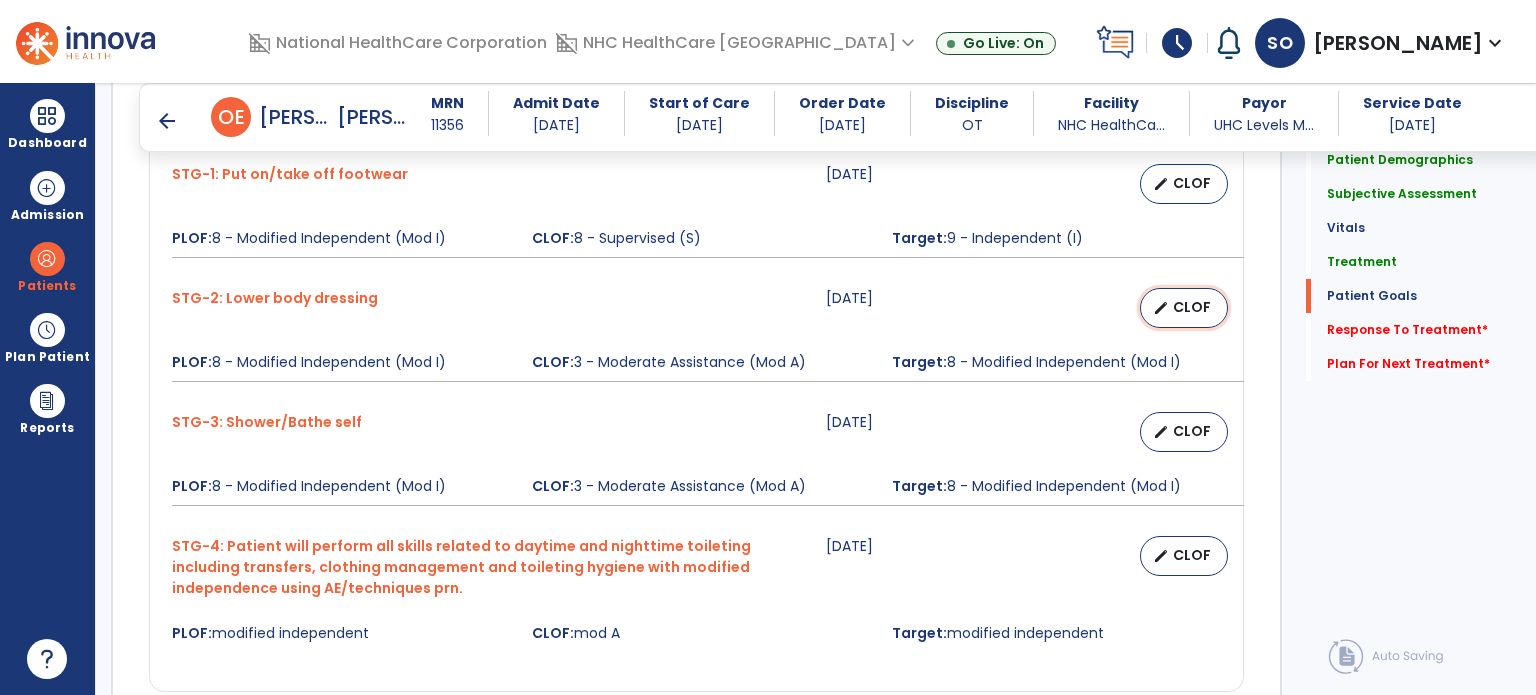 click on "CLOF" at bounding box center [1192, 307] 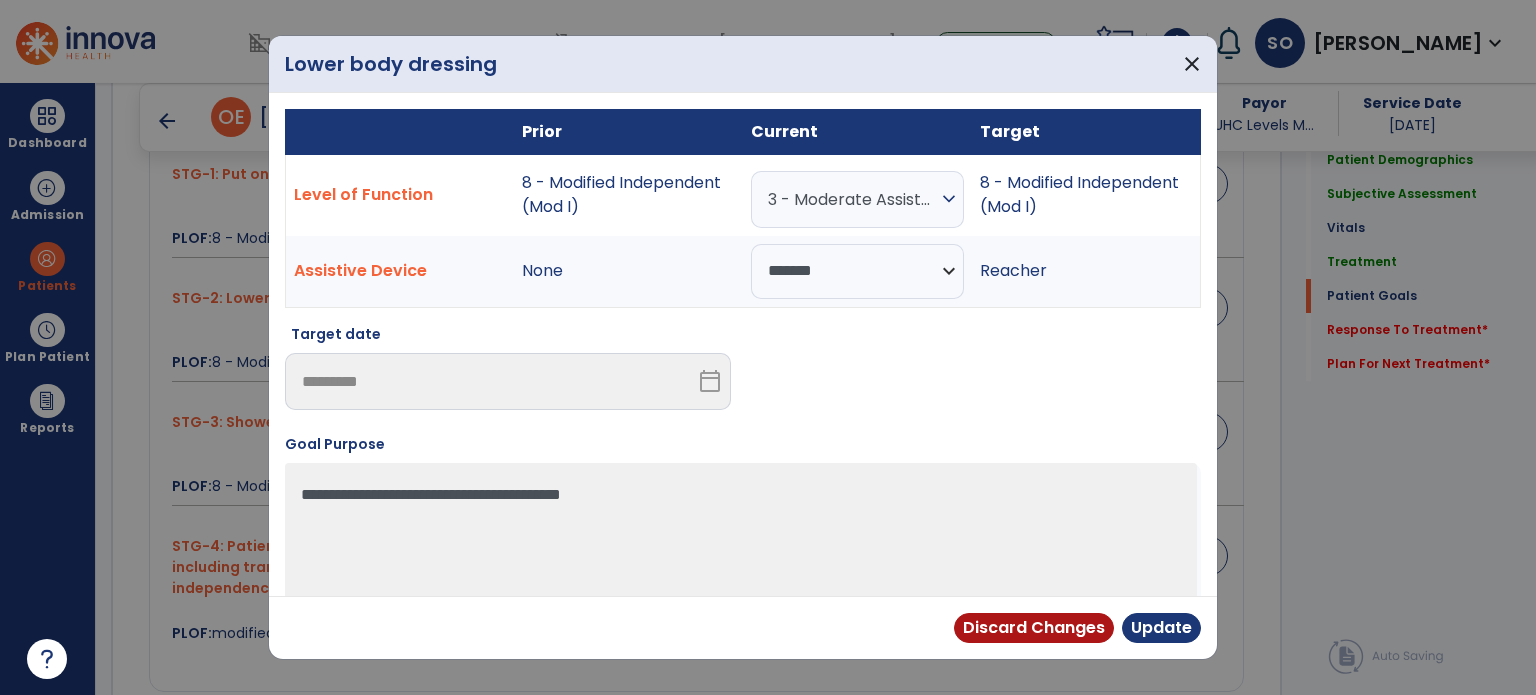 click on "expand_more" at bounding box center (949, 199) 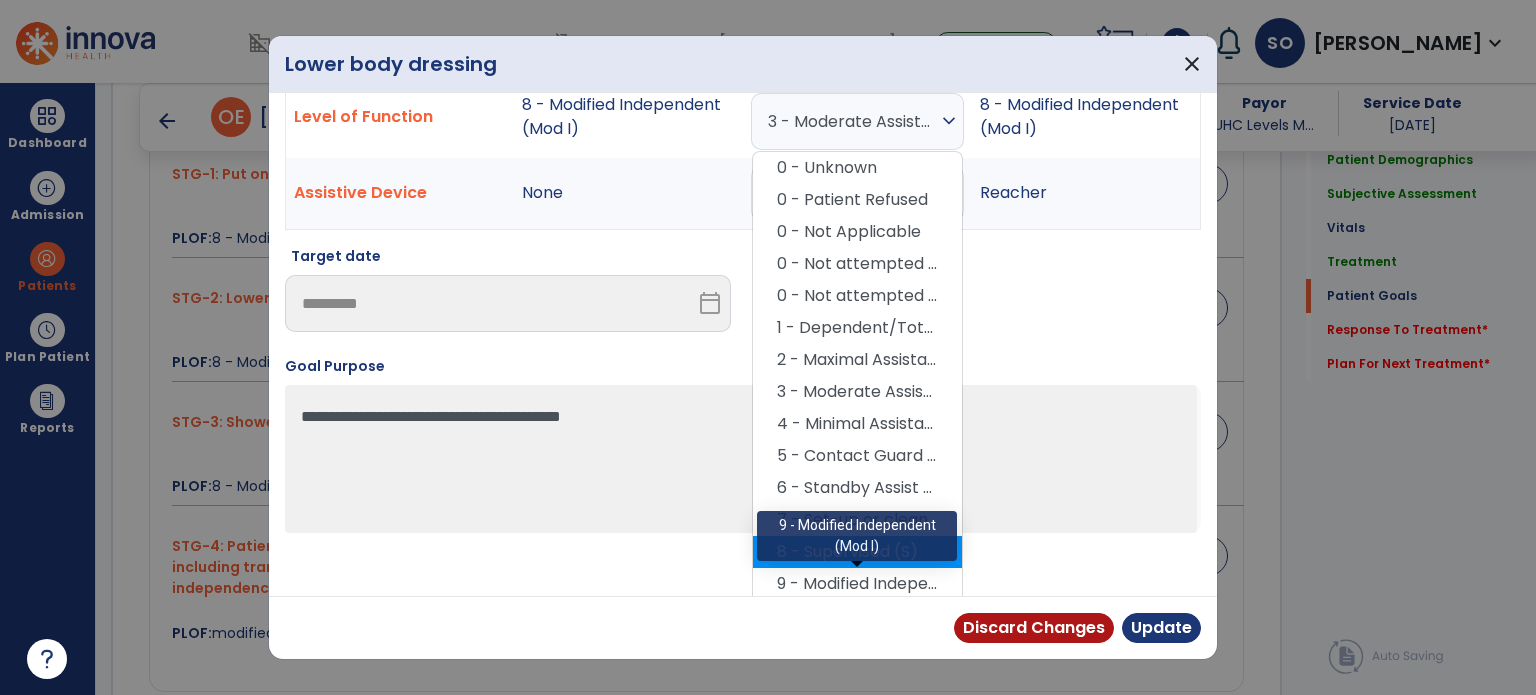scroll, scrollTop: 112, scrollLeft: 0, axis: vertical 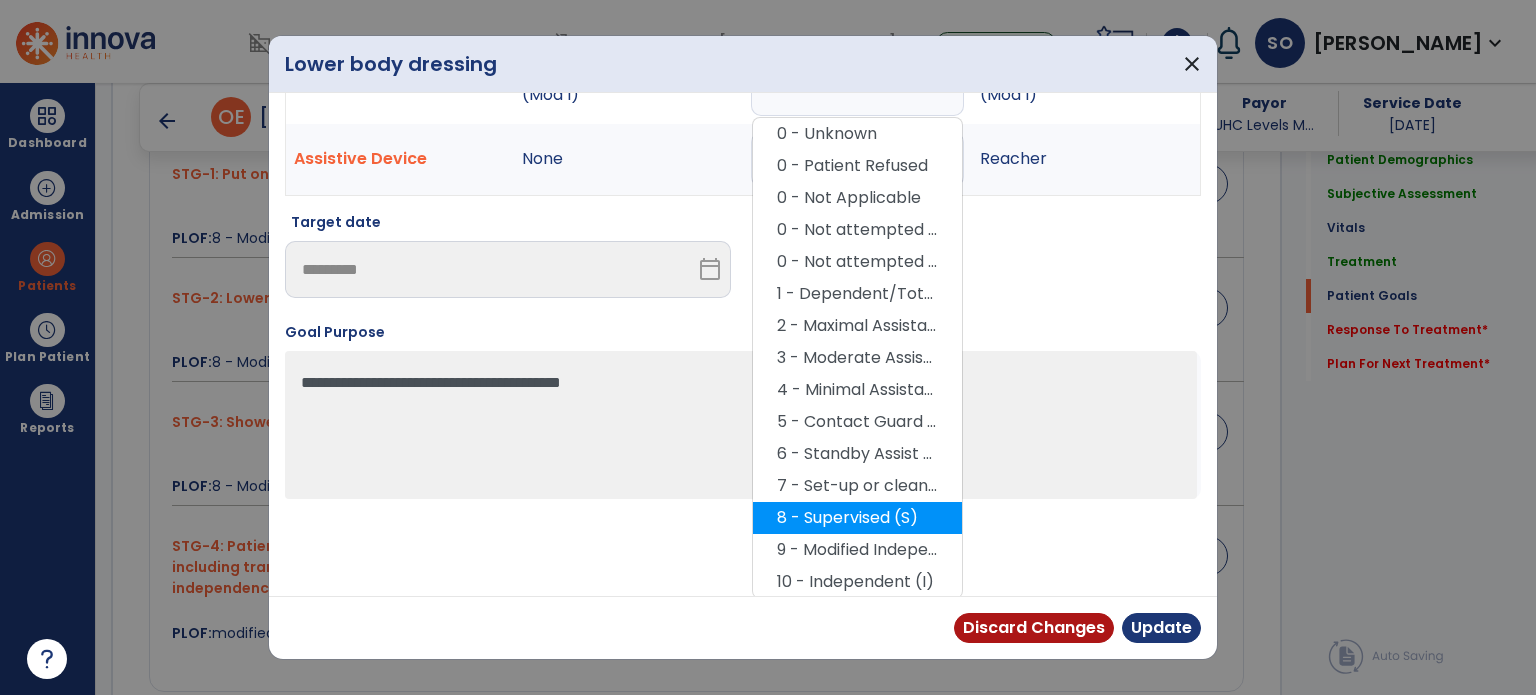 click on "8 - Supervised (S)" at bounding box center [857, 518] 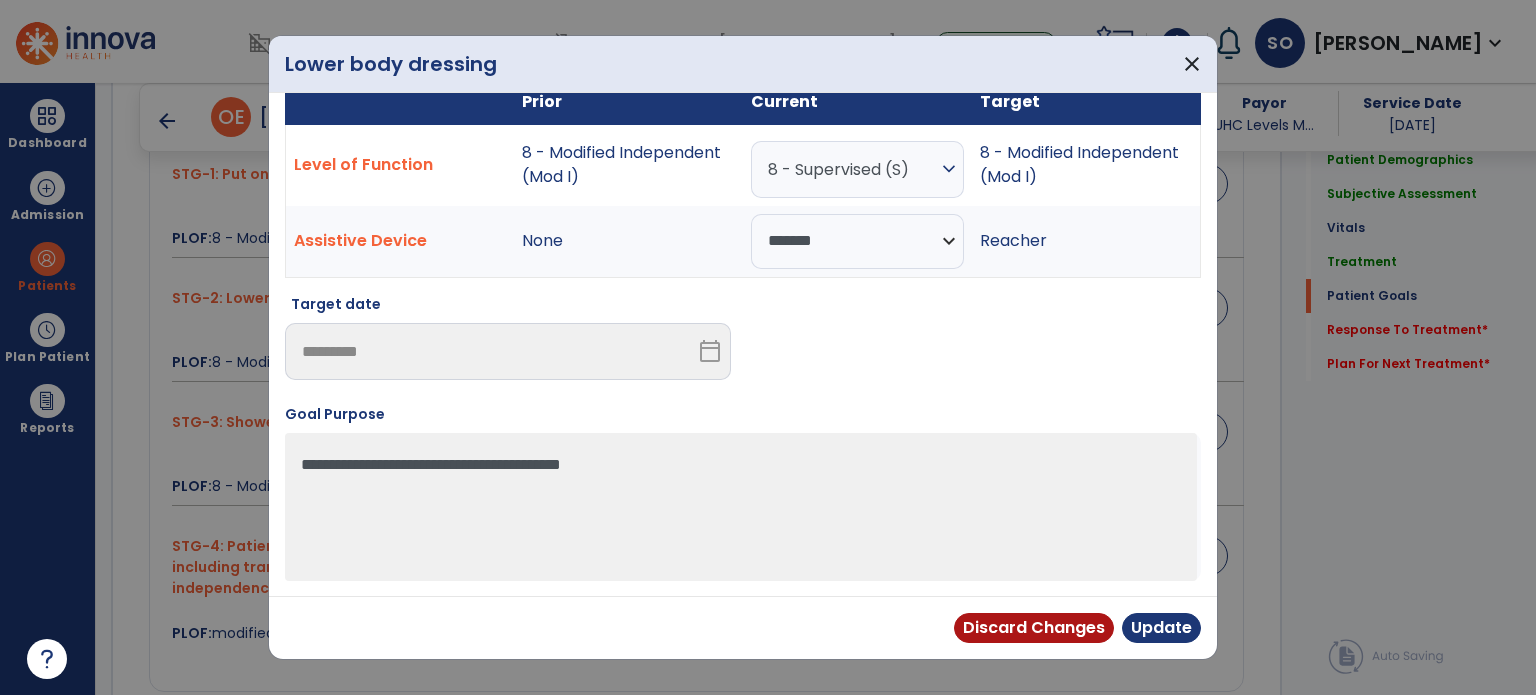 scroll, scrollTop: 28, scrollLeft: 0, axis: vertical 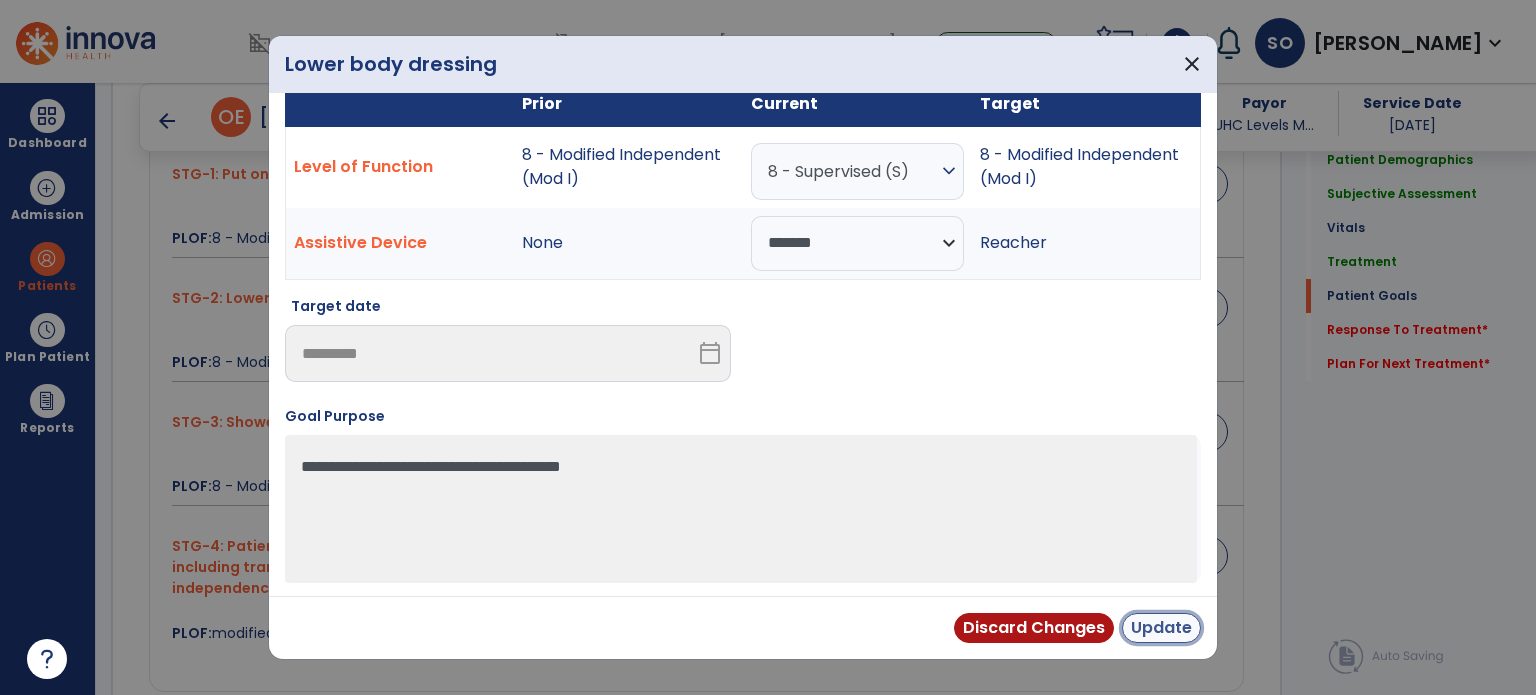 click on "Update" at bounding box center (1161, 628) 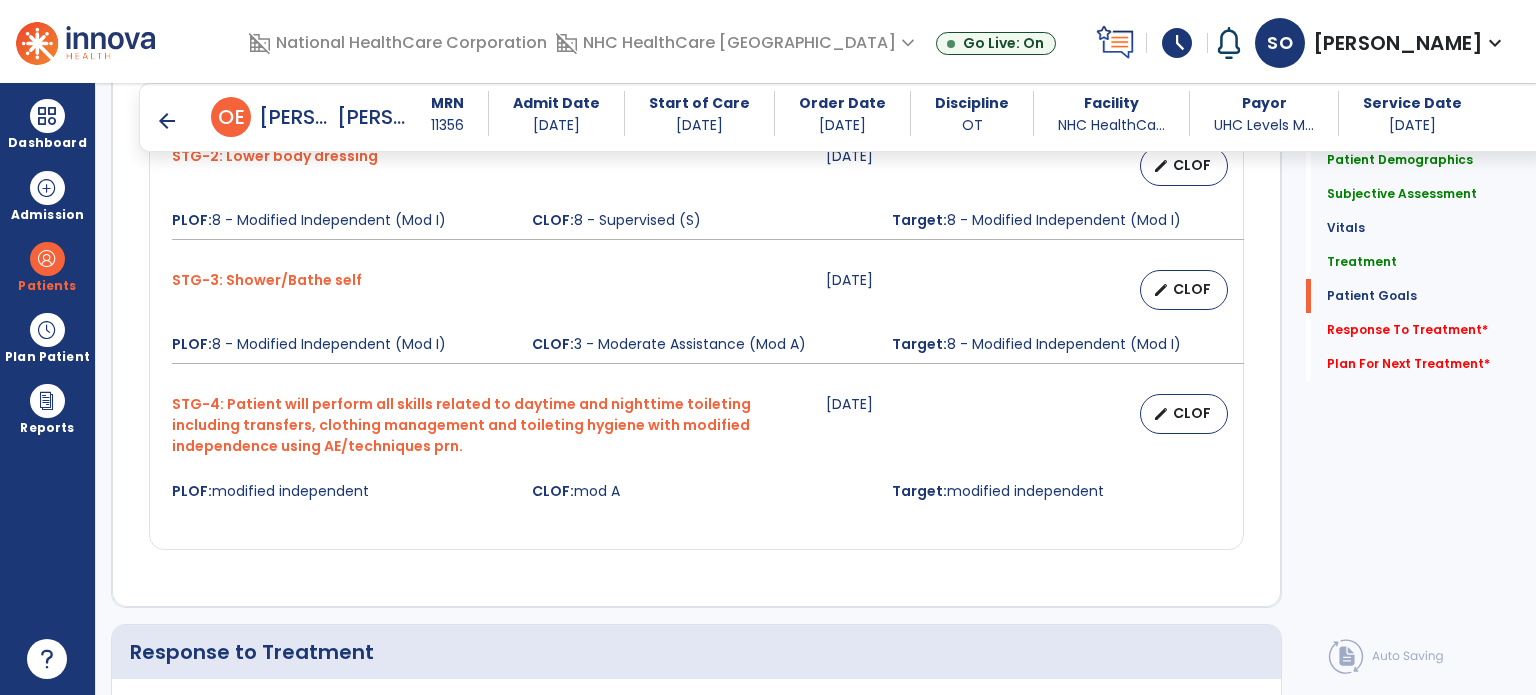 scroll, scrollTop: 2068, scrollLeft: 0, axis: vertical 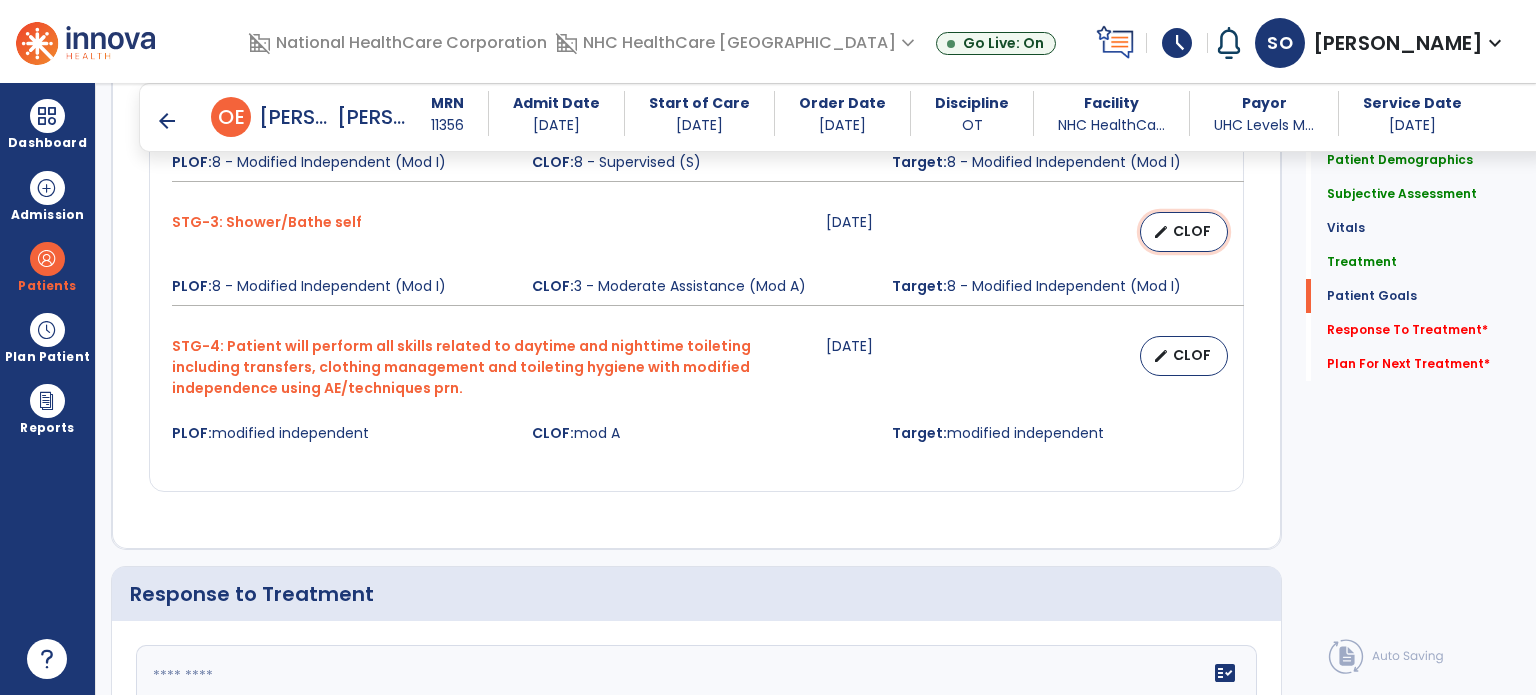 click on "CLOF" at bounding box center (1192, 231) 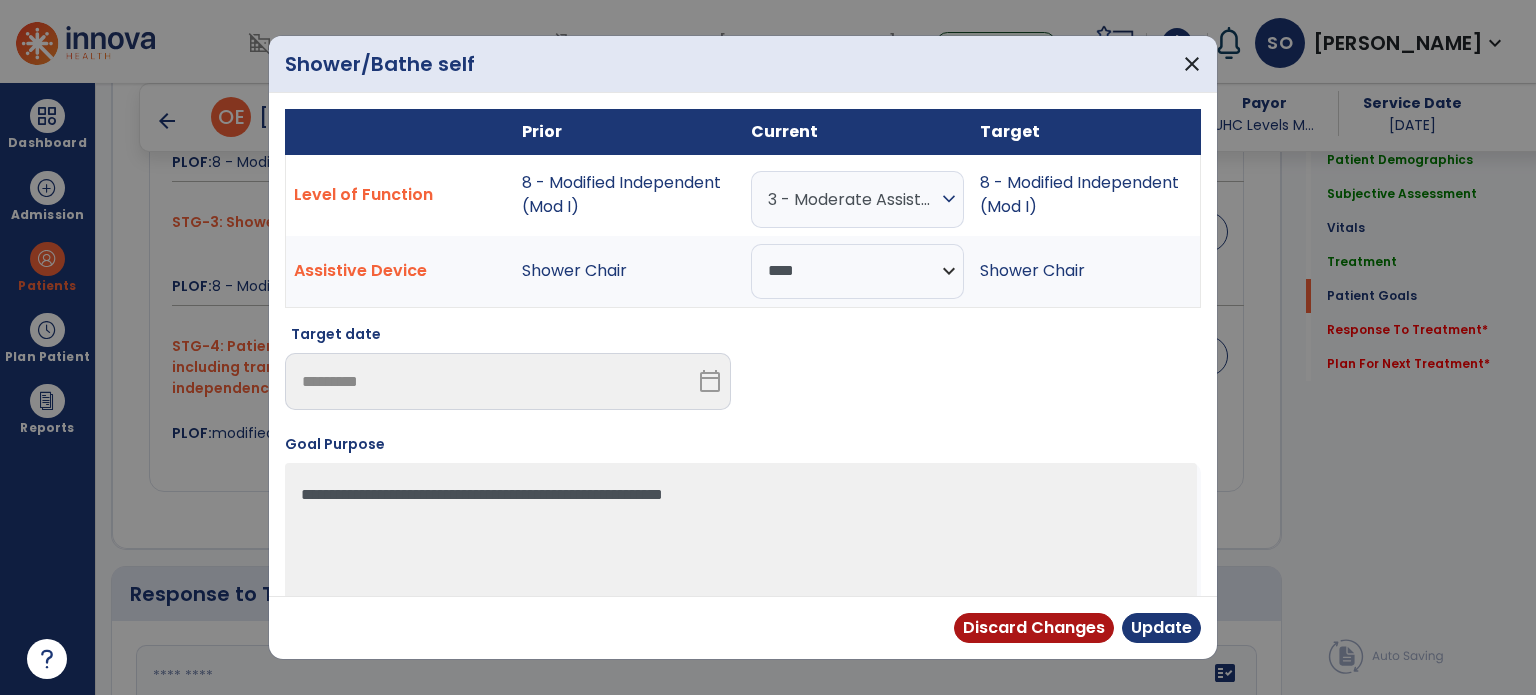 click on "expand_more" at bounding box center [949, 199] 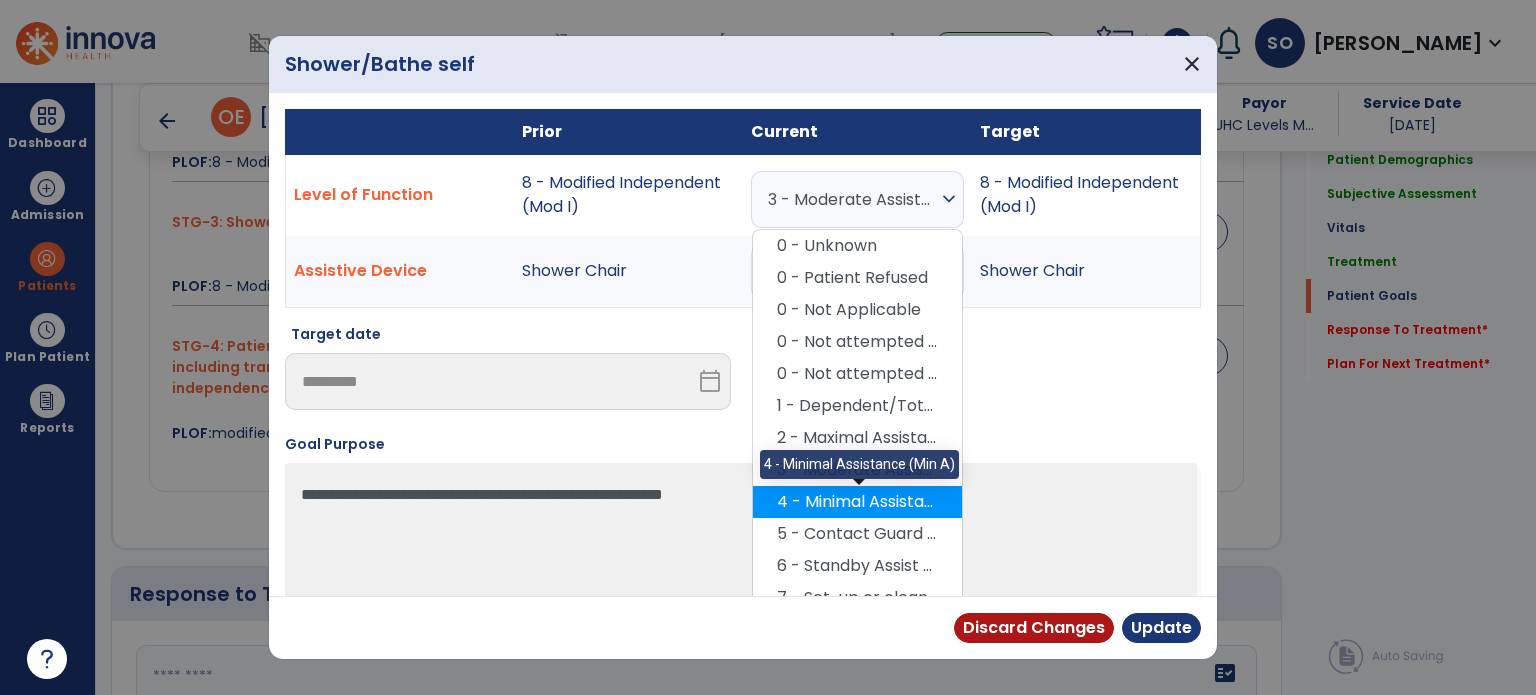 click on "4 - Minimal Assistance (Min A)" at bounding box center (857, 502) 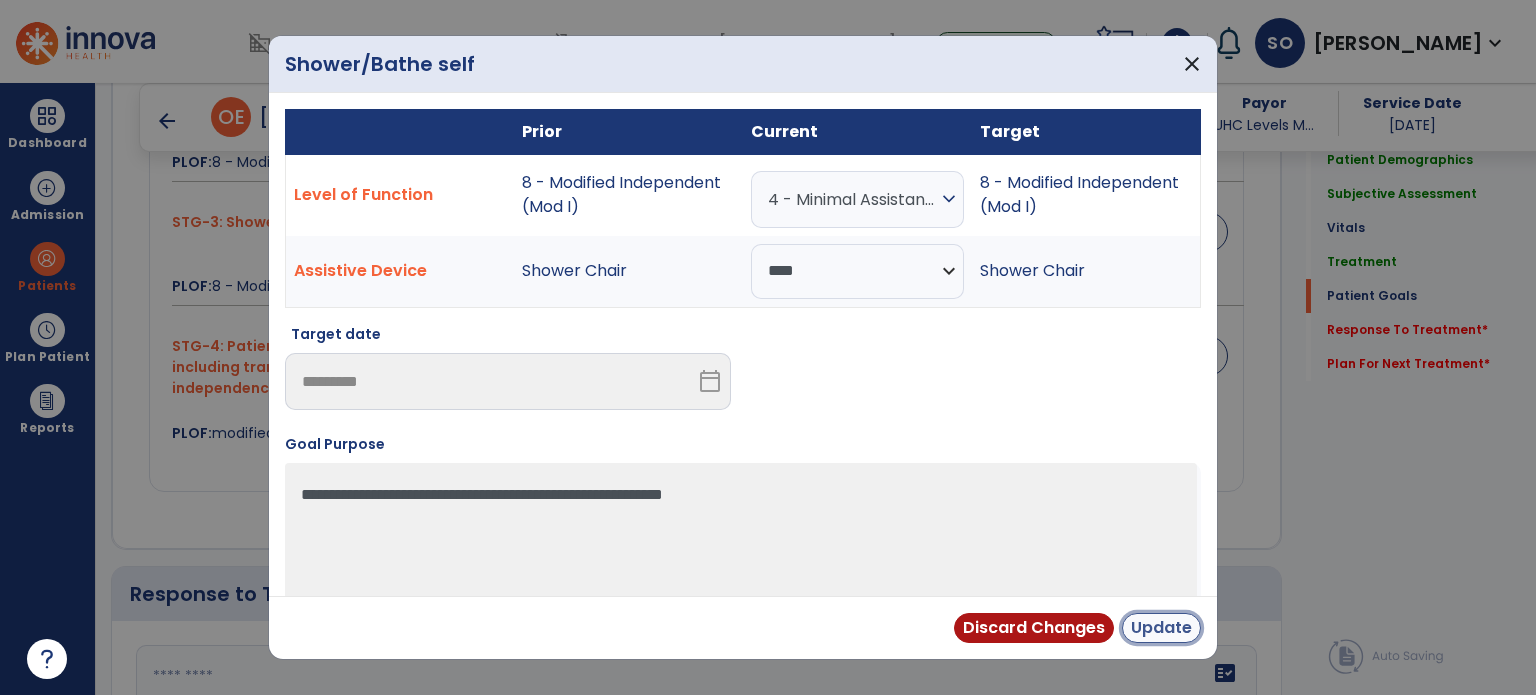 click on "Update" at bounding box center [1161, 628] 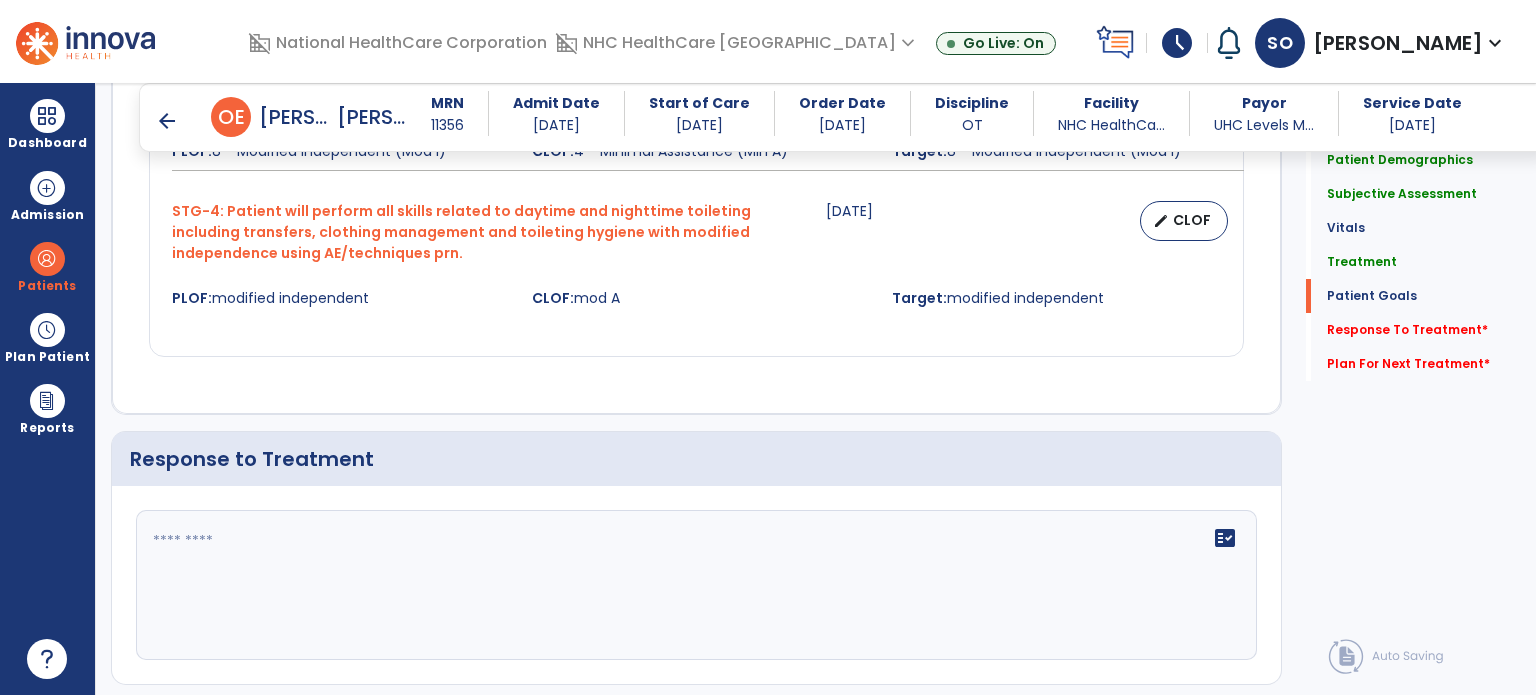 scroll, scrollTop: 2168, scrollLeft: 0, axis: vertical 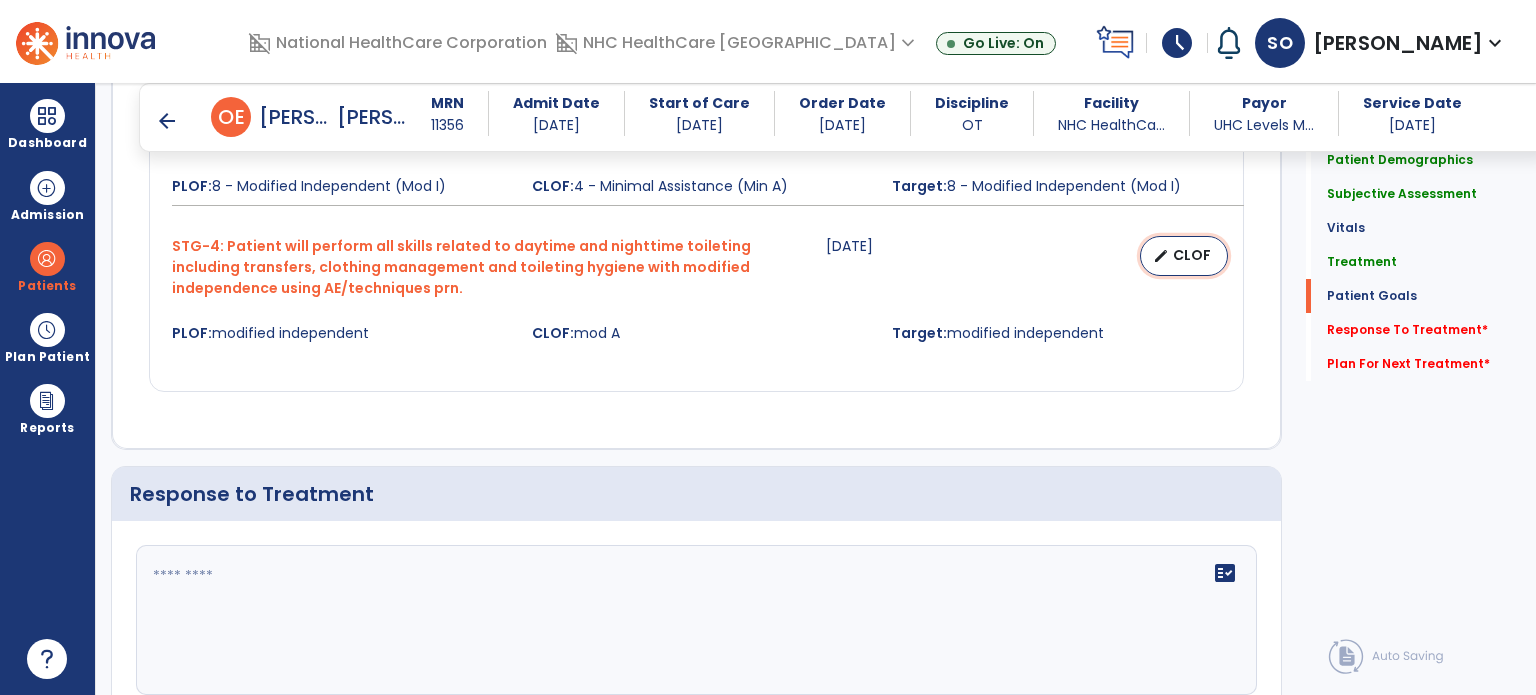 click on "edit   CLOF" at bounding box center (1184, 256) 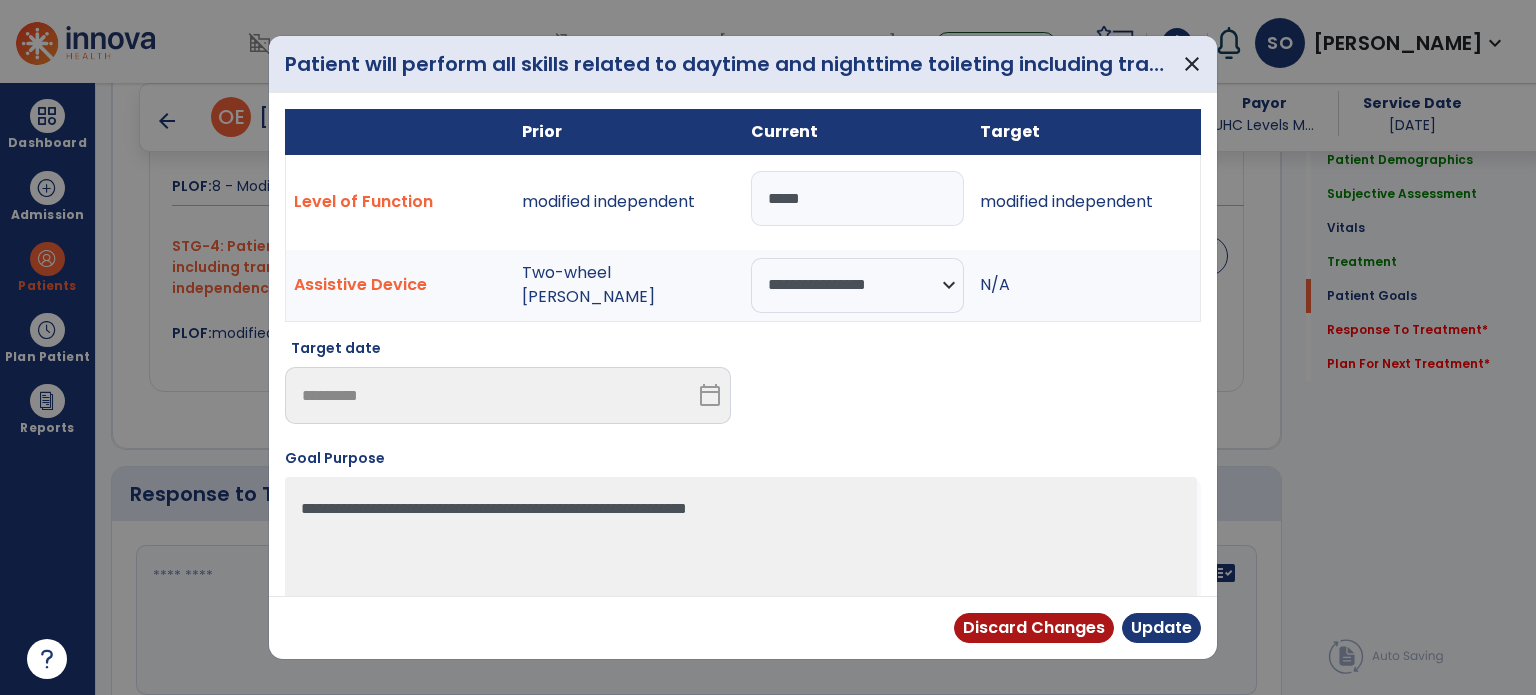 drag, startPoint x: 886, startPoint y: 200, endPoint x: 723, endPoint y: 207, distance: 163.15024 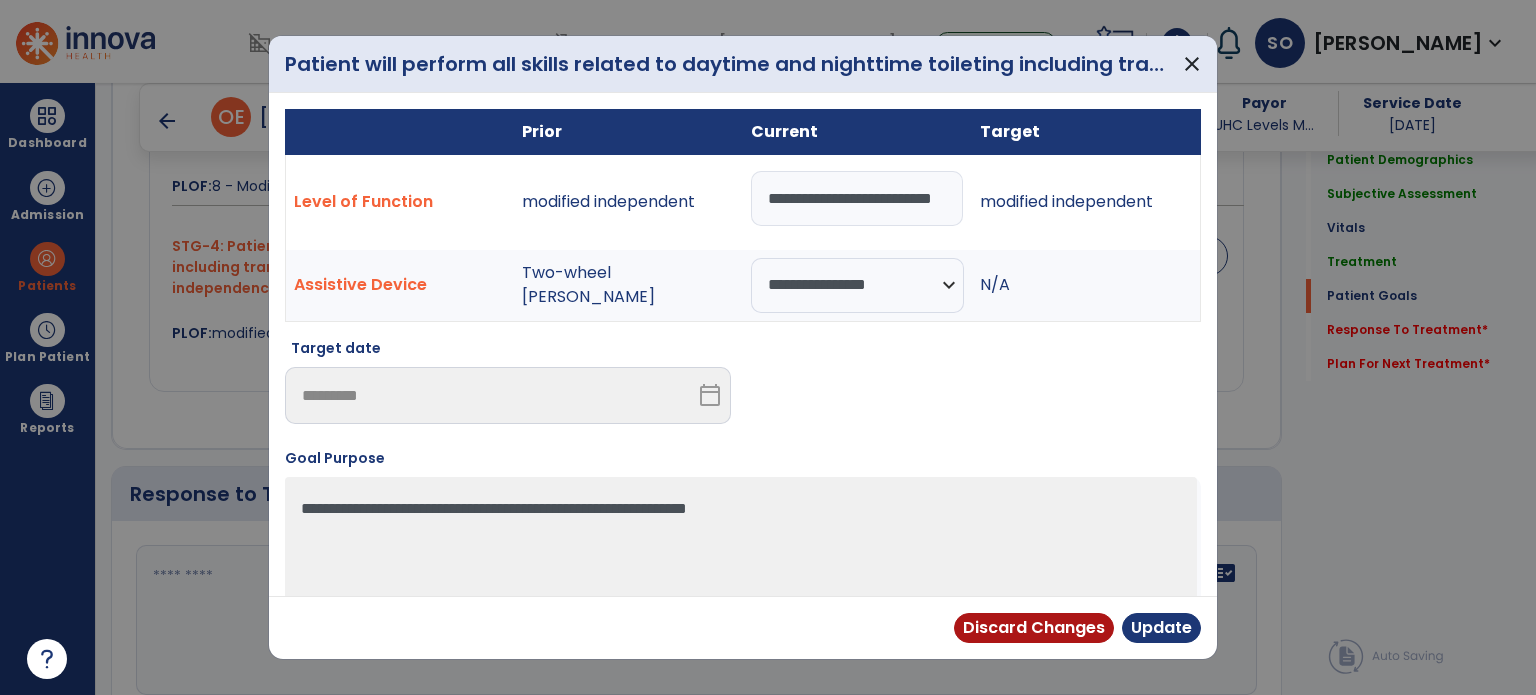 scroll, scrollTop: 0, scrollLeft: 38, axis: horizontal 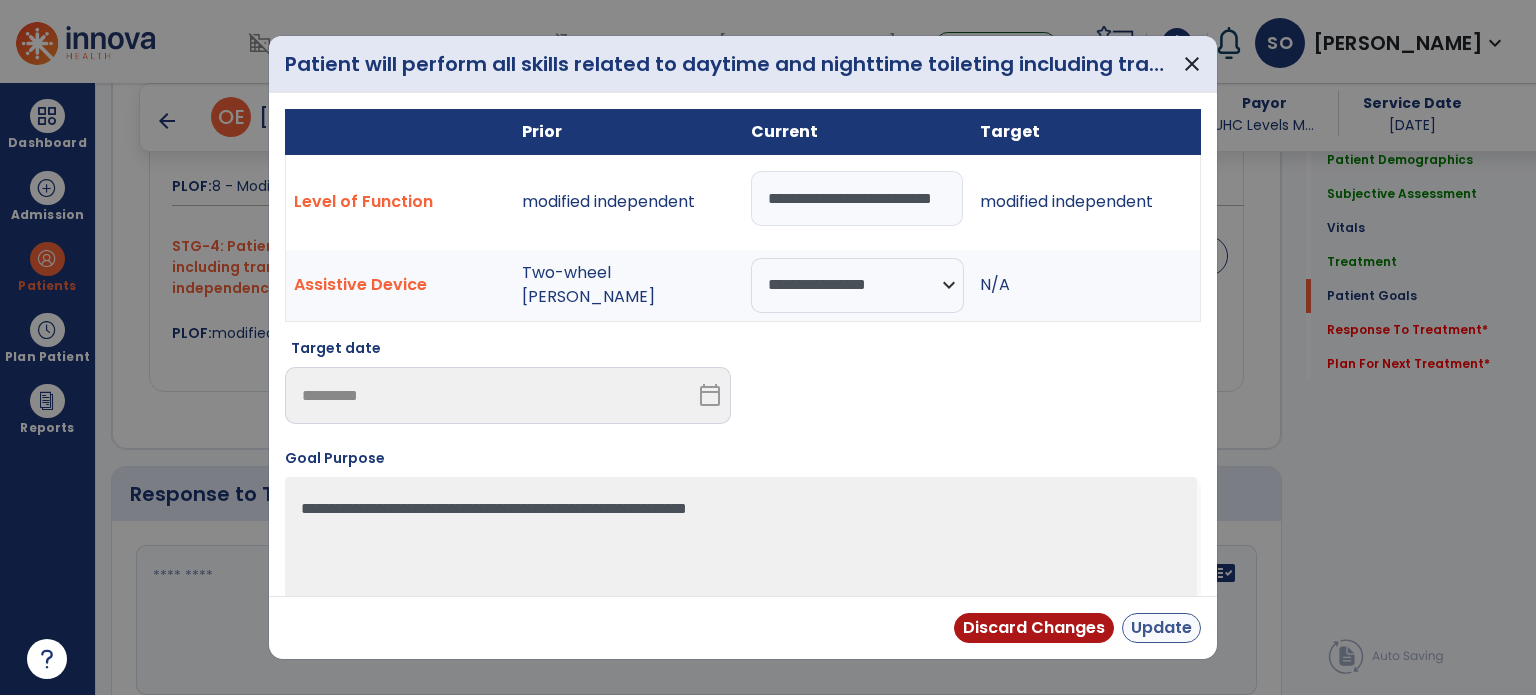 type on "**********" 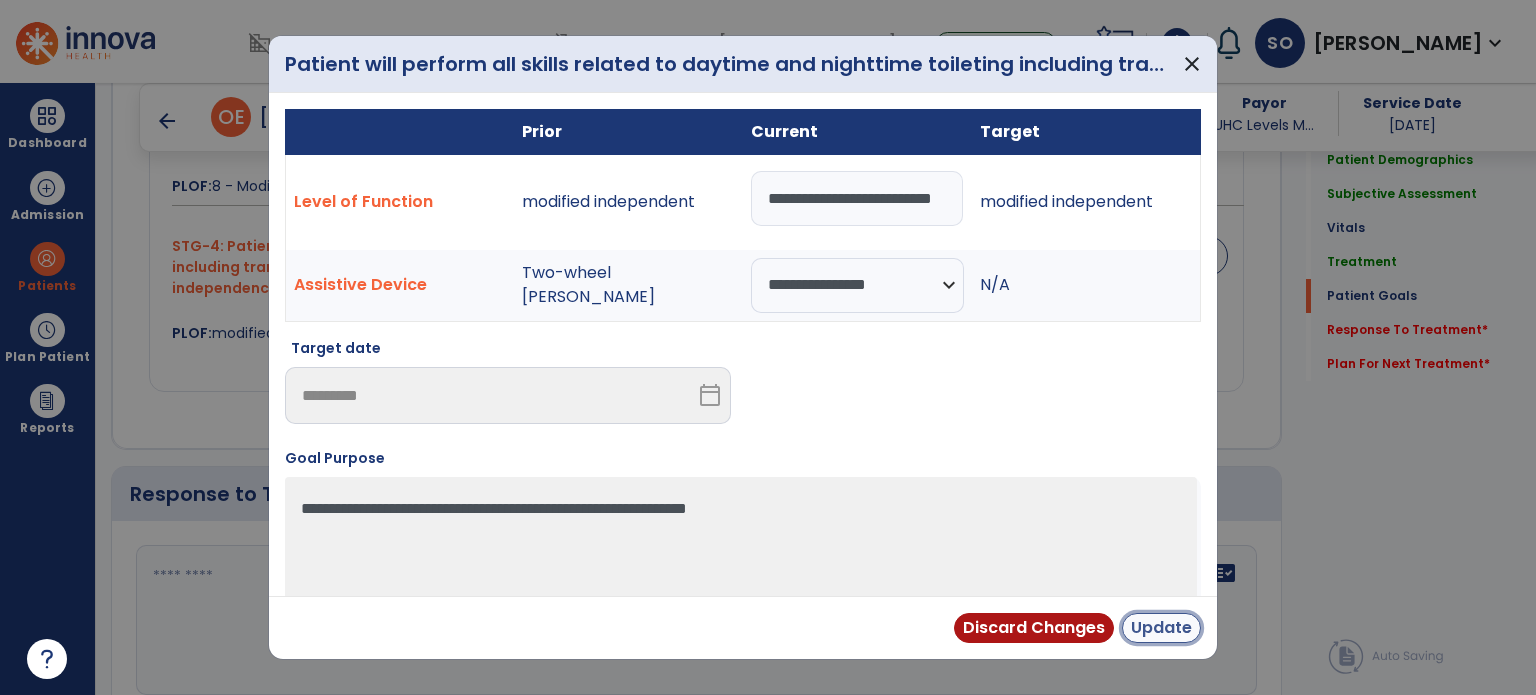 scroll, scrollTop: 0, scrollLeft: 0, axis: both 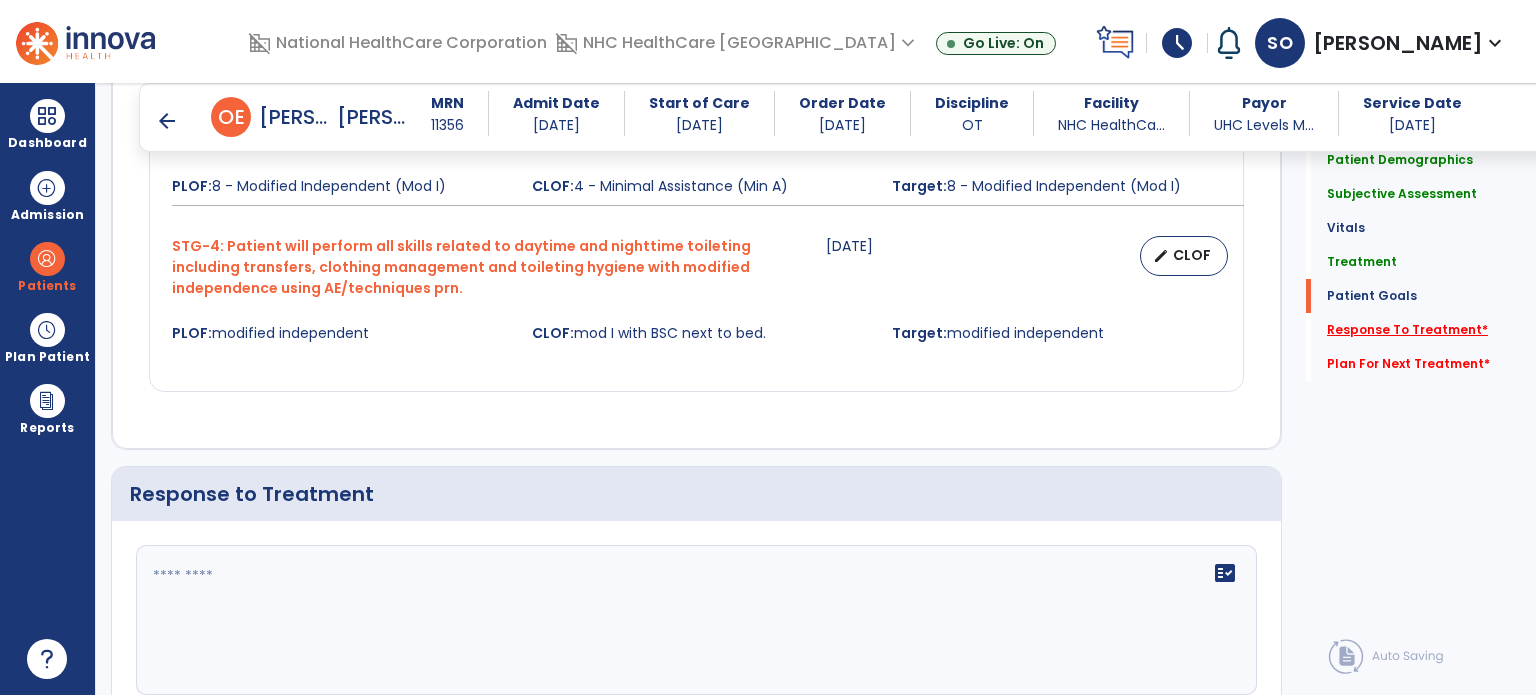 click on "Response To Treatment   *" 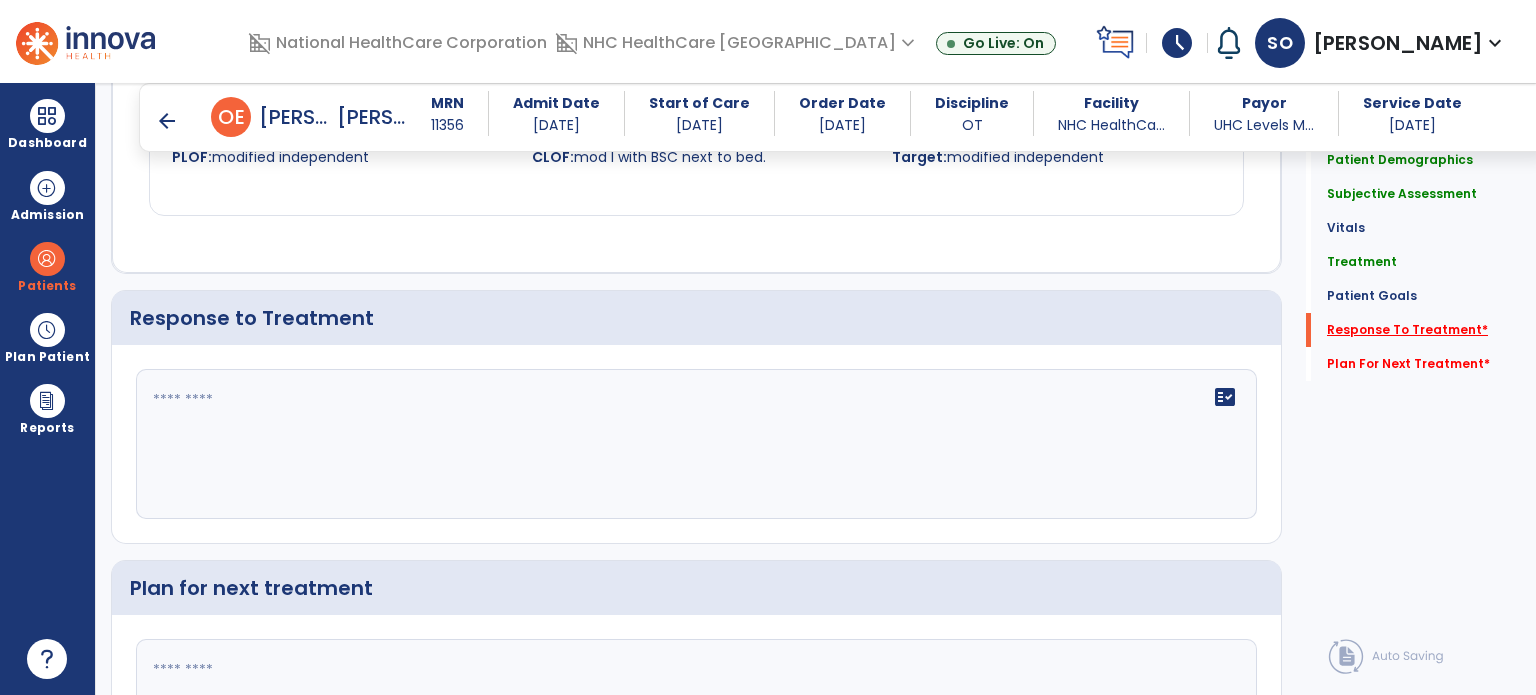 scroll, scrollTop: 2368, scrollLeft: 0, axis: vertical 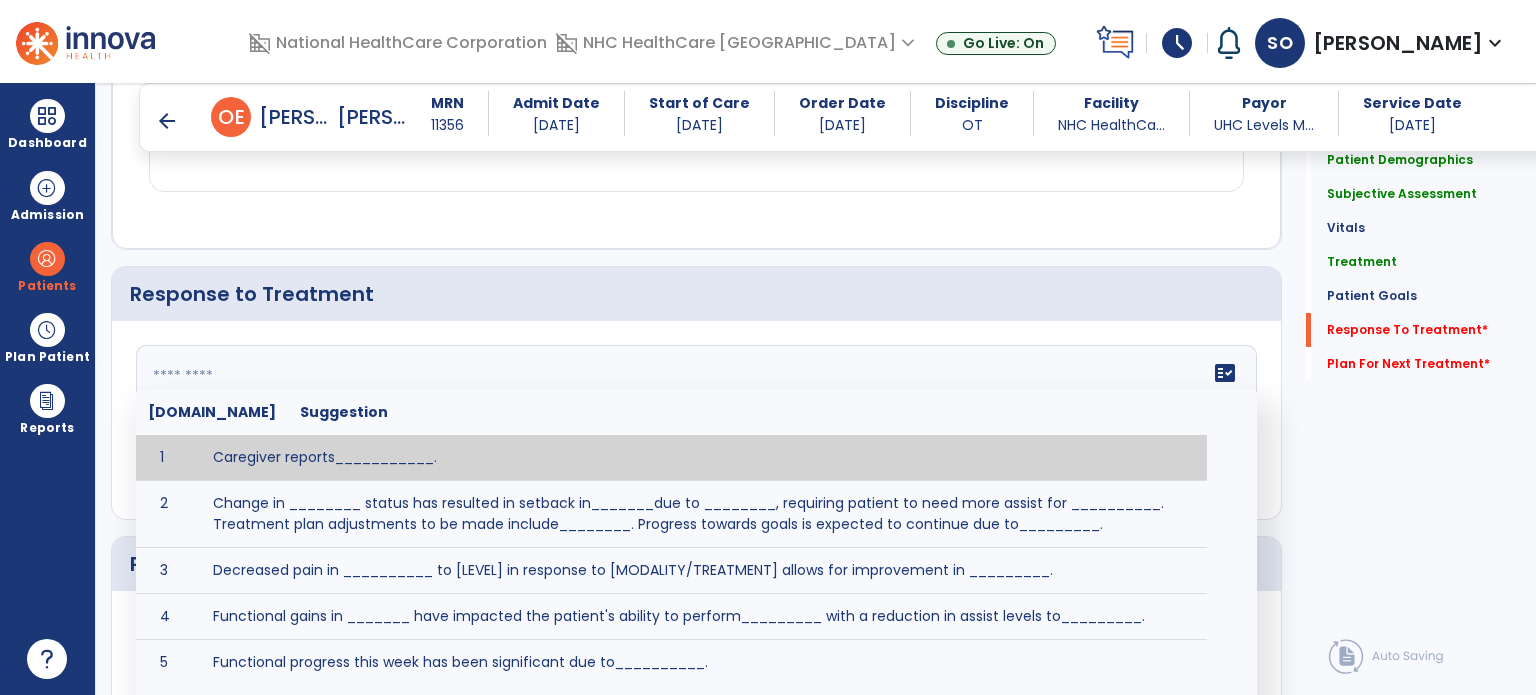drag, startPoint x: 208, startPoint y: 415, endPoint x: 206, endPoint y: 399, distance: 16.124516 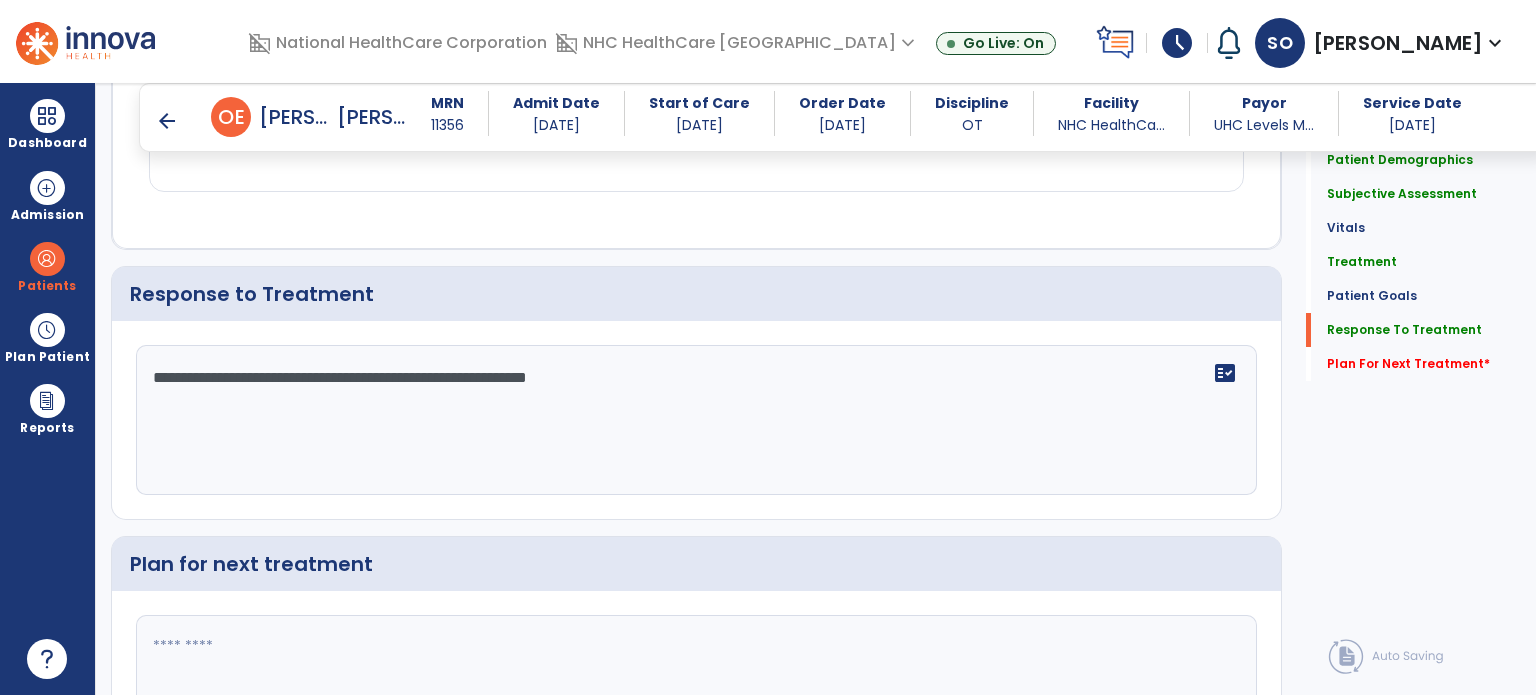 type on "**********" 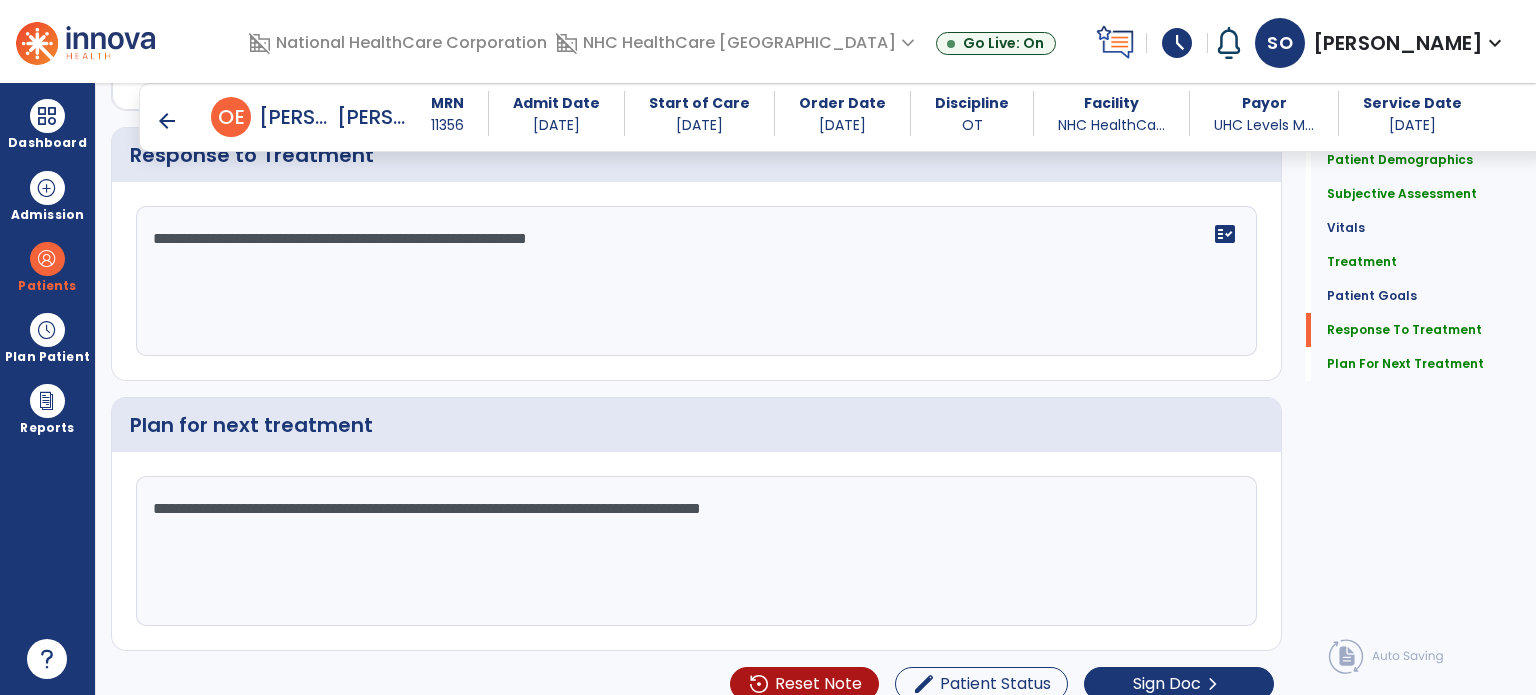 scroll, scrollTop: 2522, scrollLeft: 0, axis: vertical 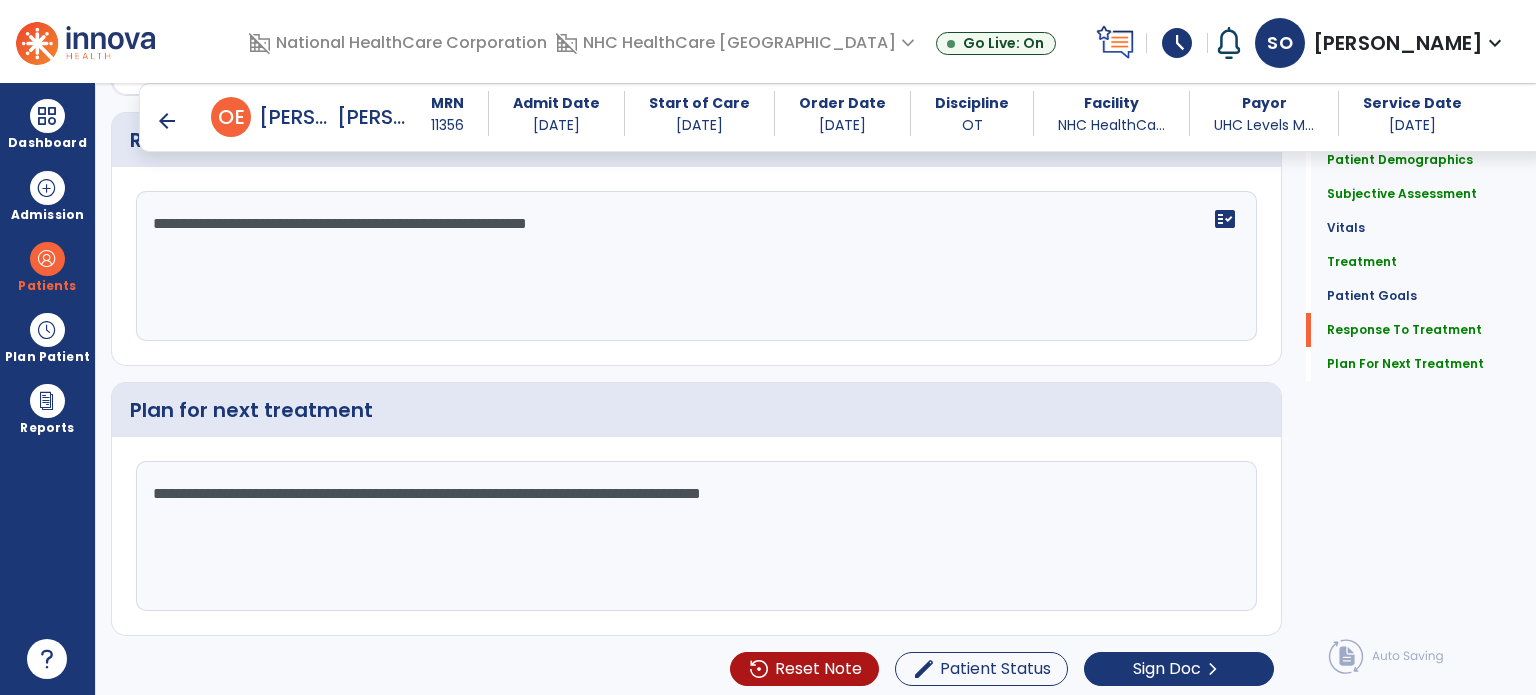 click on "**********" 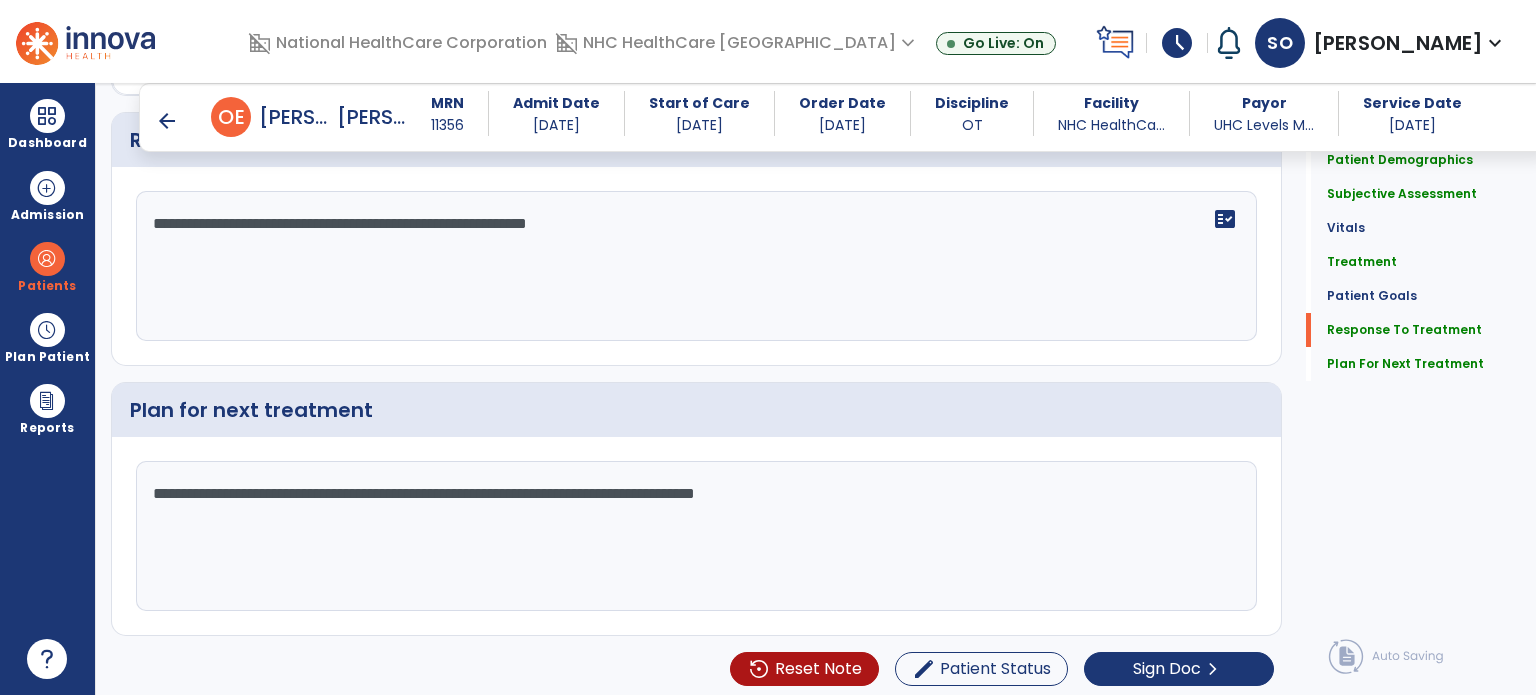 click on "**********" 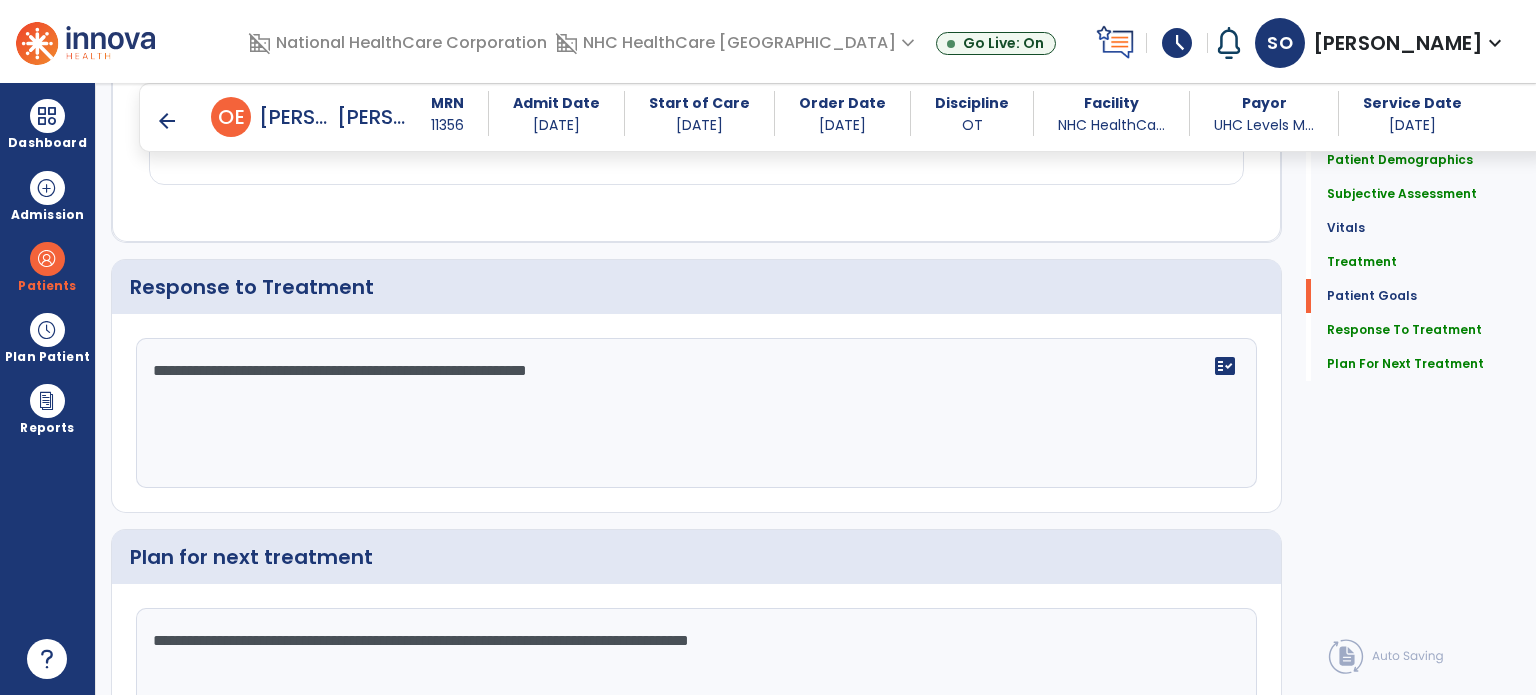 scroll, scrollTop: 2522, scrollLeft: 0, axis: vertical 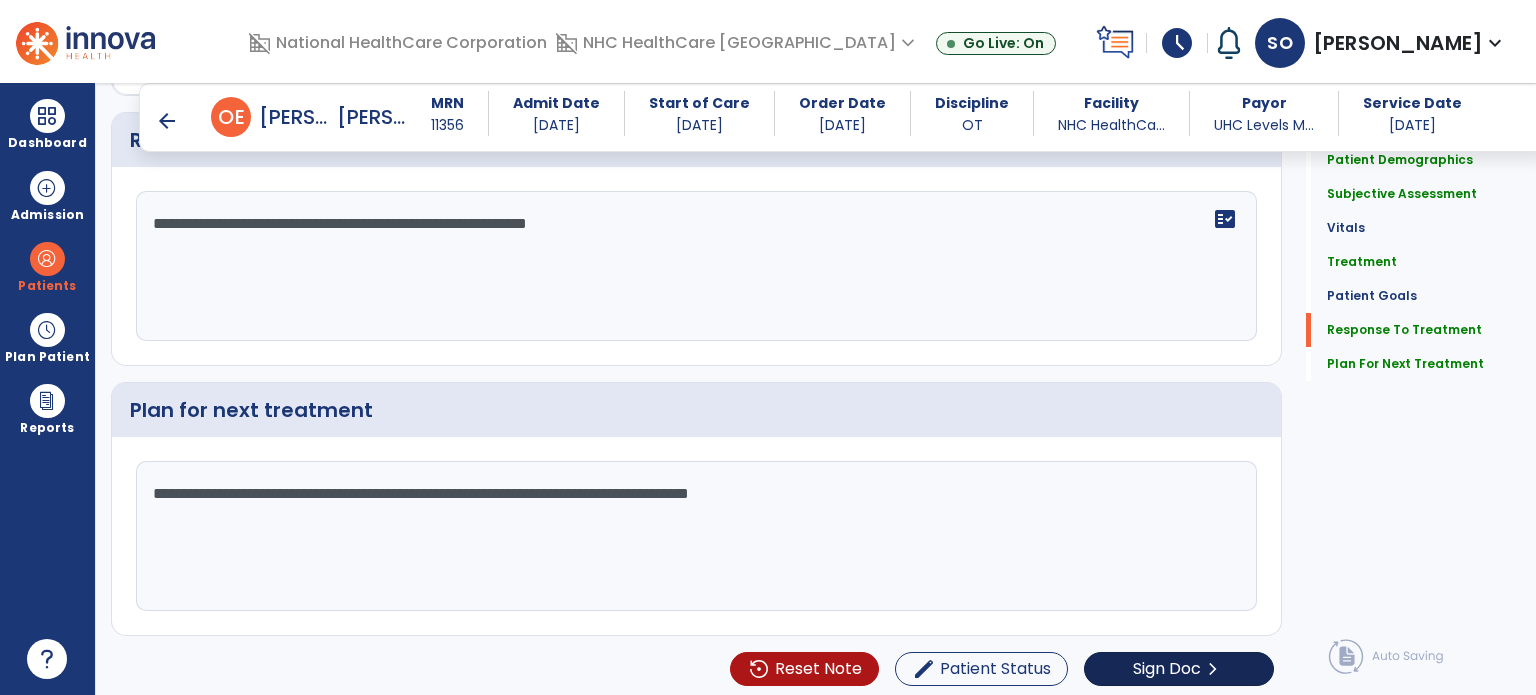 type on "**********" 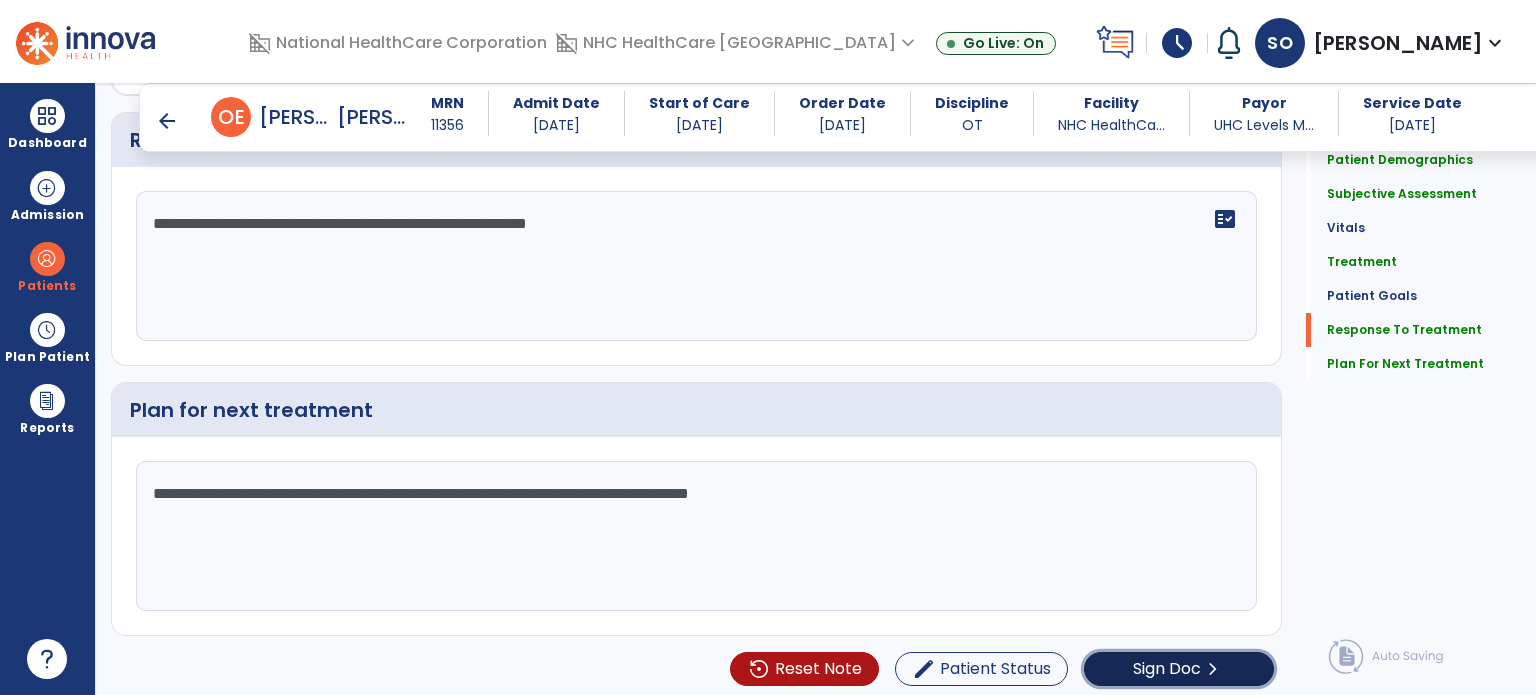 click on "Sign Doc" 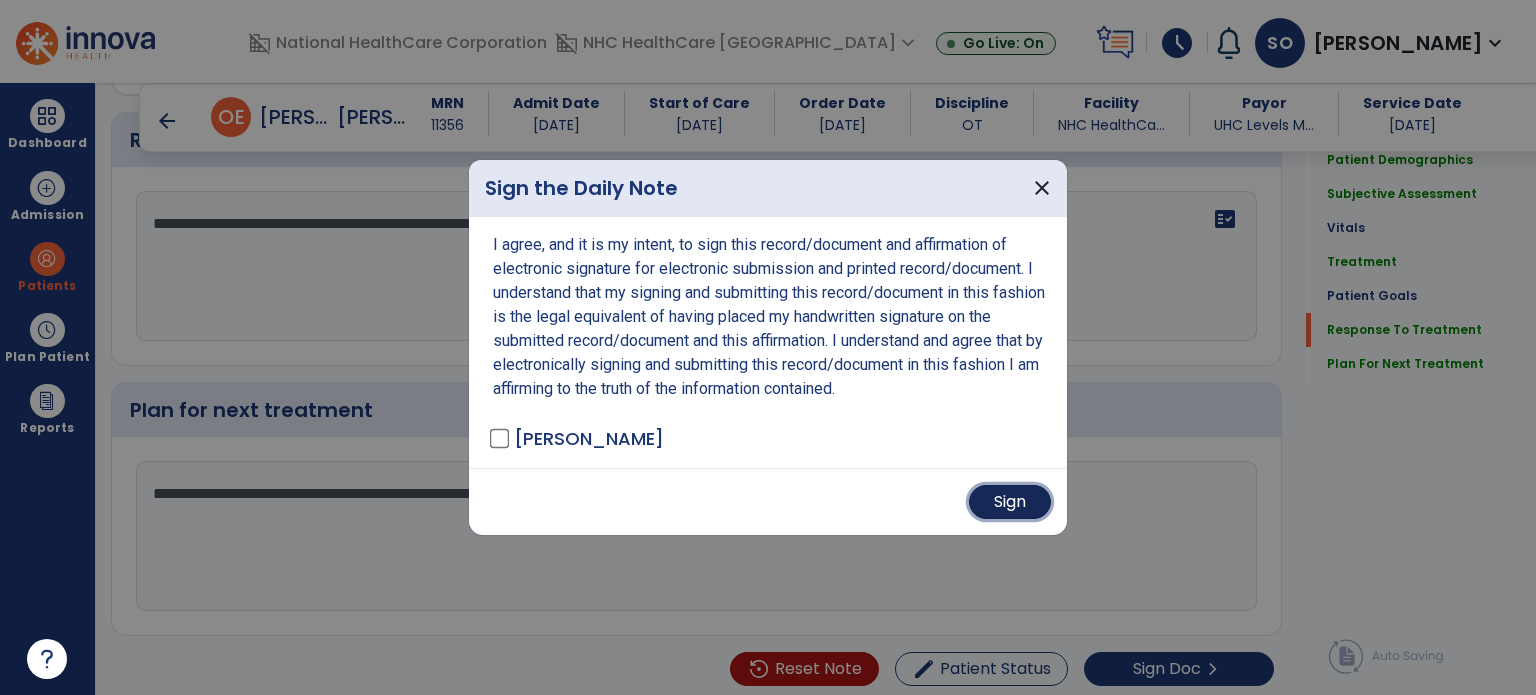 click on "Sign" at bounding box center (1010, 502) 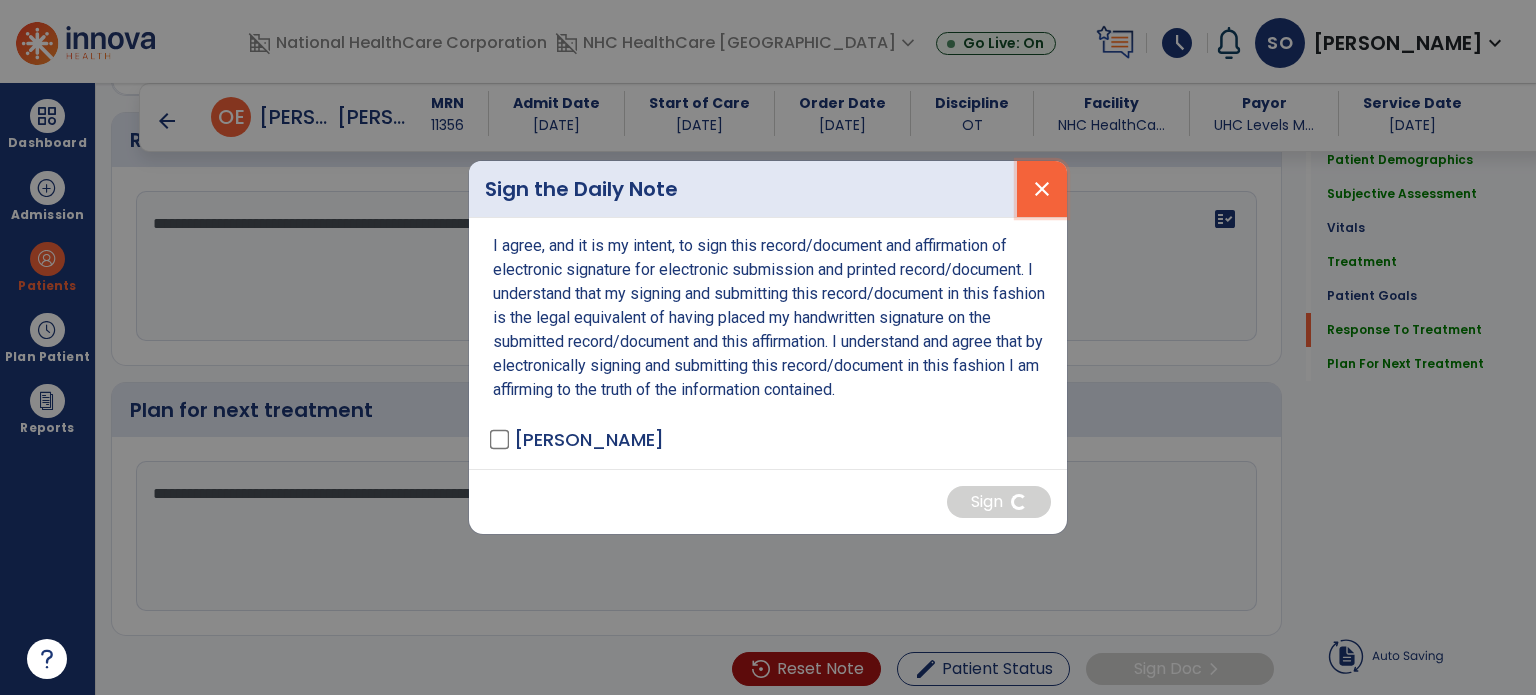 click on "close" at bounding box center (1042, 189) 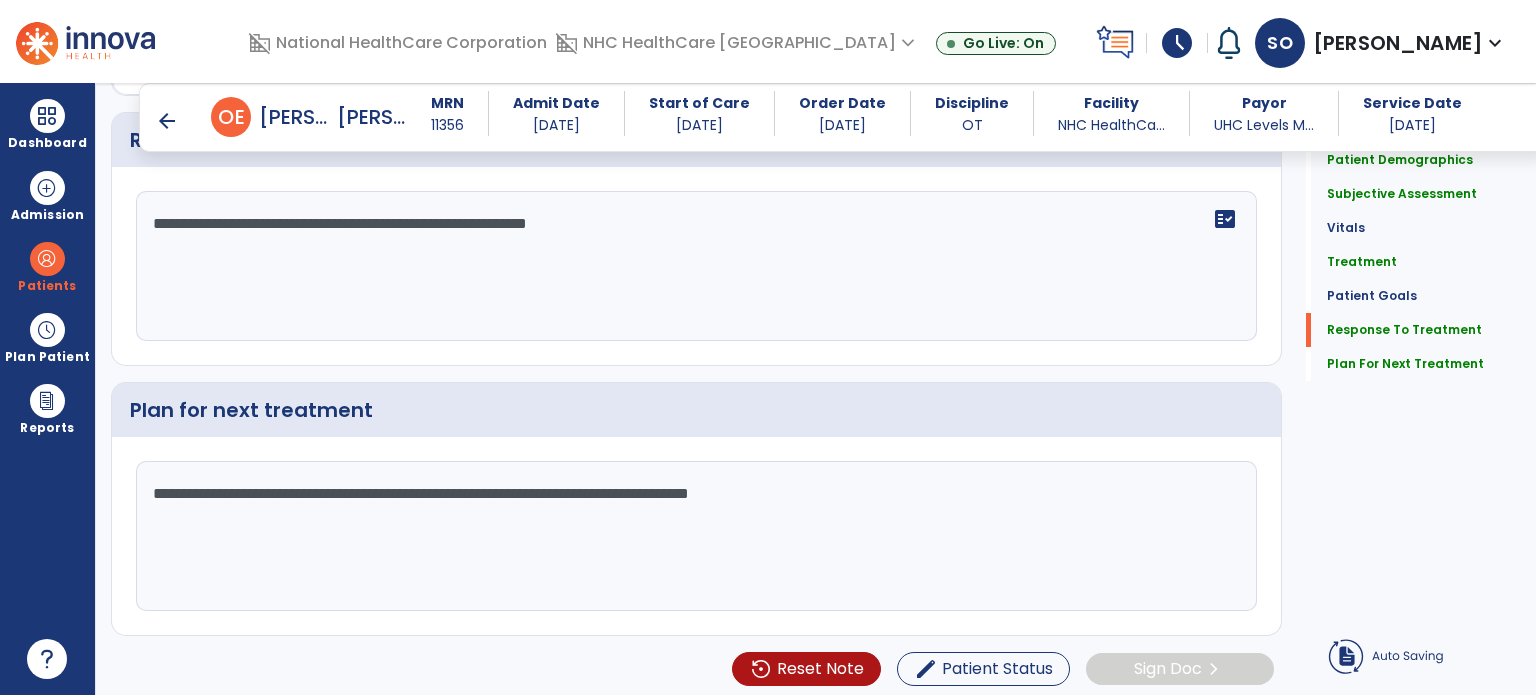 click on "arrow_back" at bounding box center (167, 121) 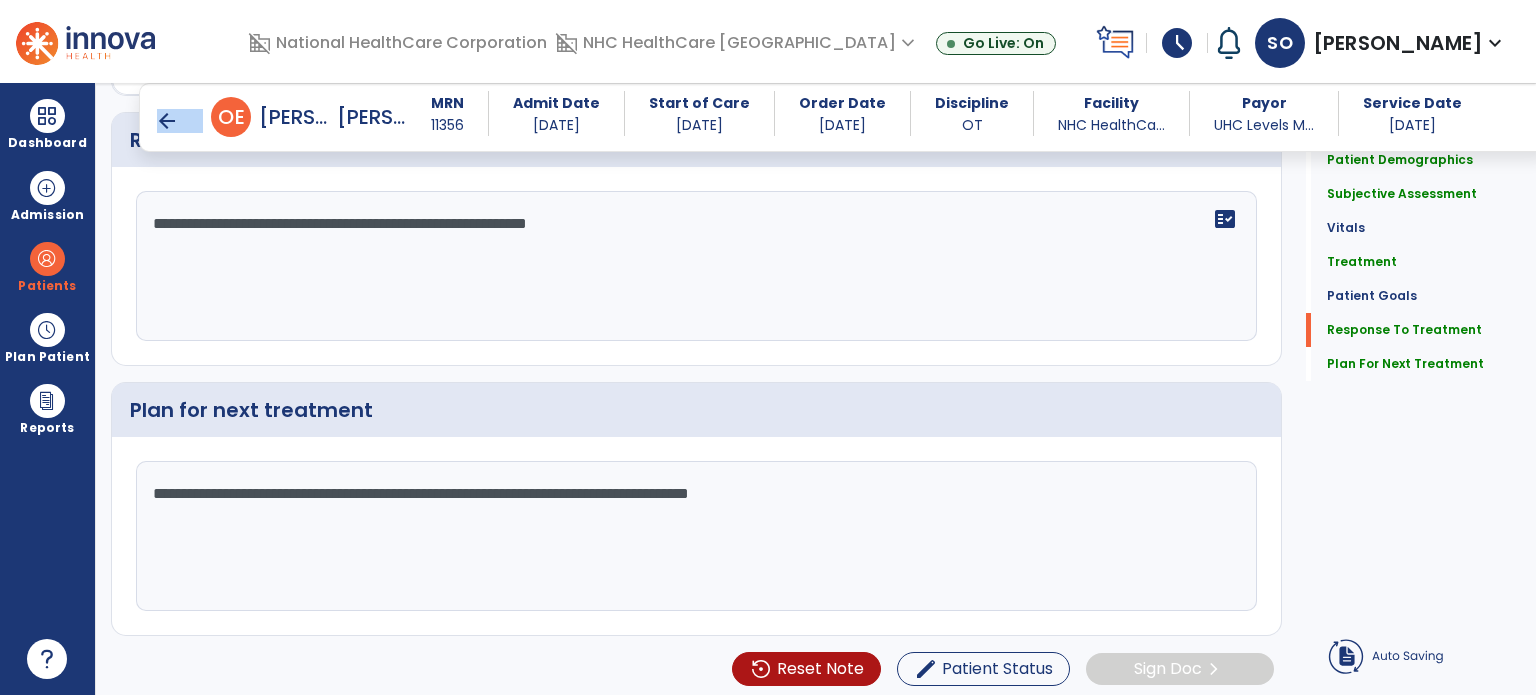 click on "arrow_back" at bounding box center [167, 121] 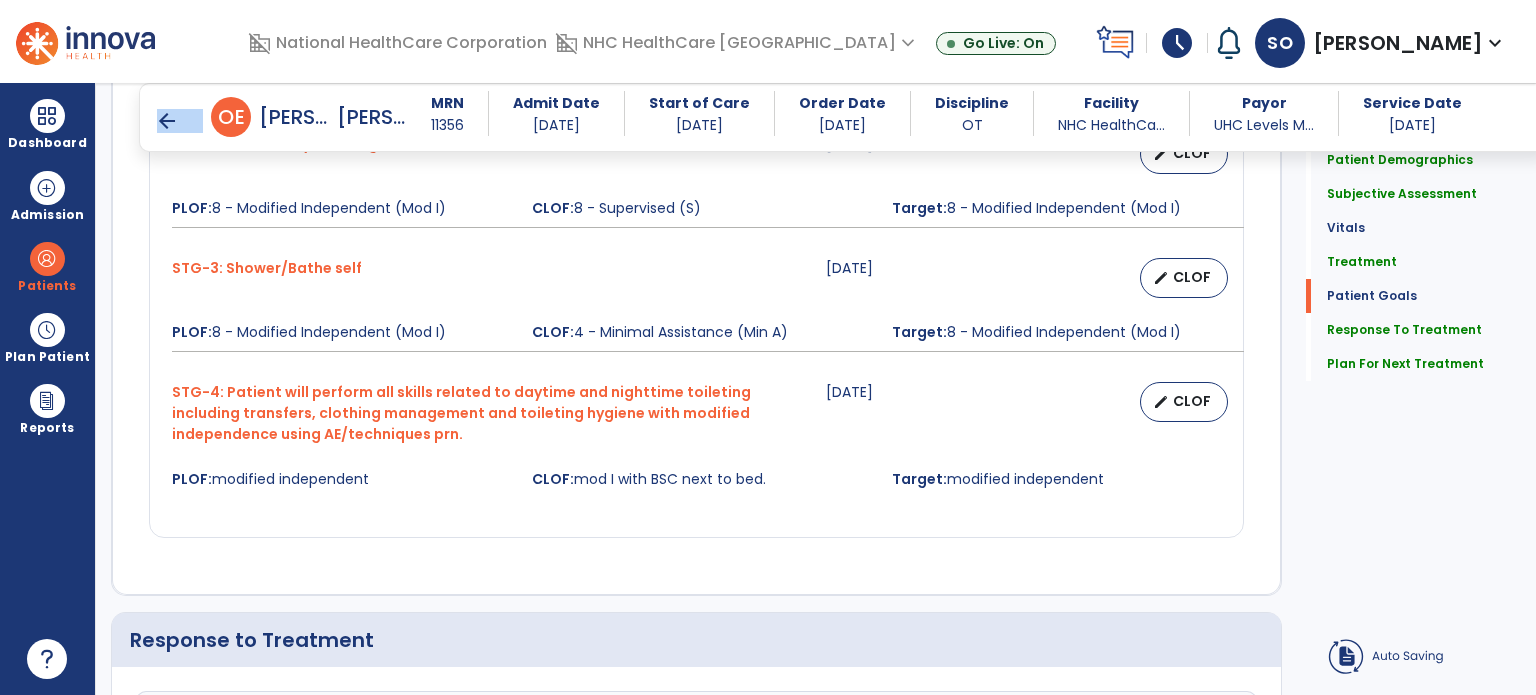 scroll, scrollTop: 2522, scrollLeft: 0, axis: vertical 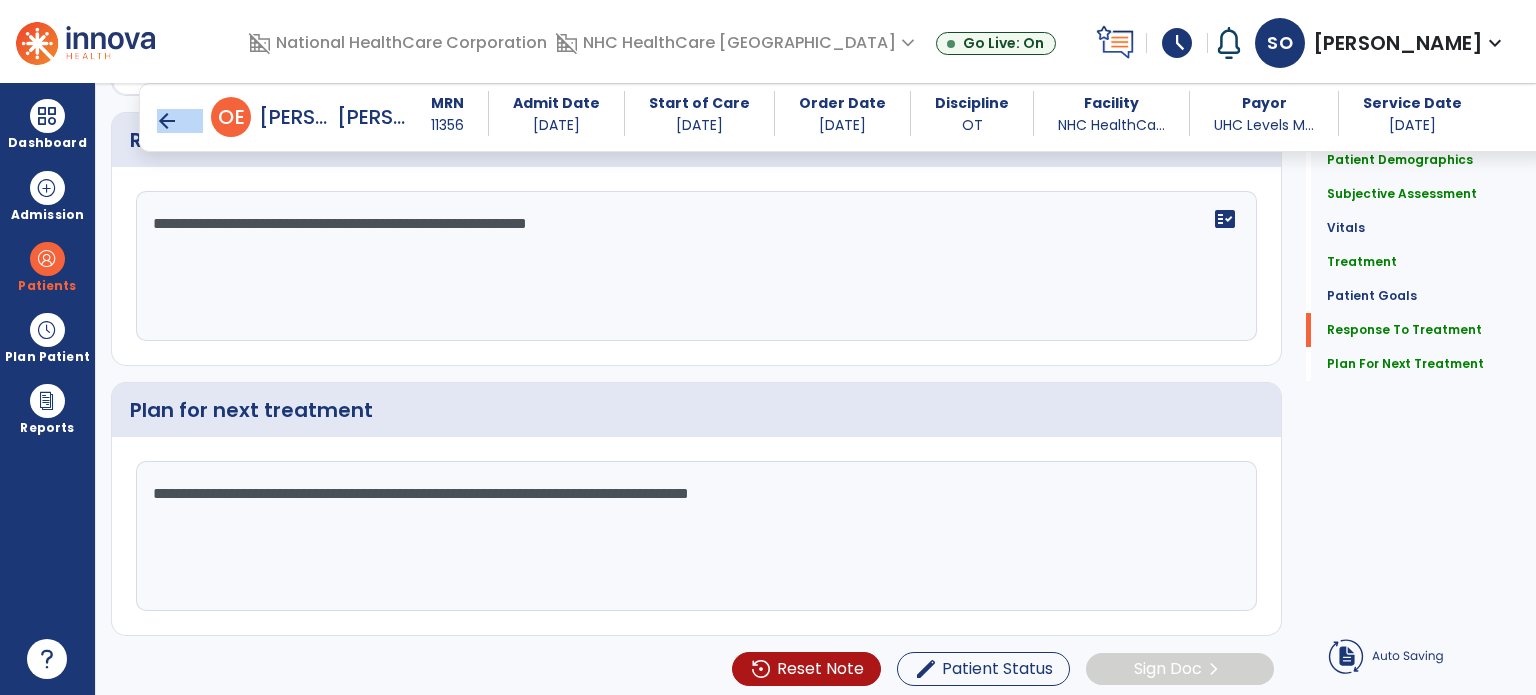 click on "arrow_back" at bounding box center [167, 121] 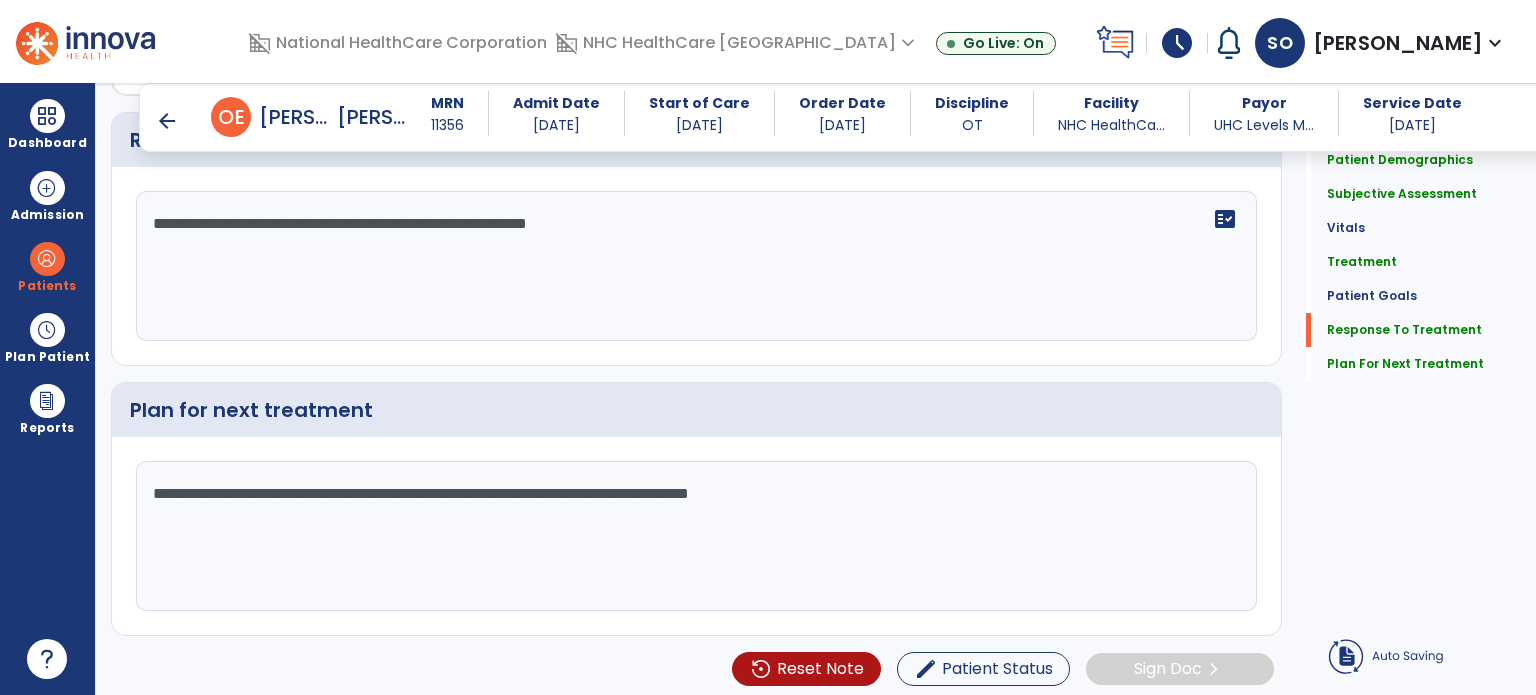 click on "arrow_back      O  E  [PERSON_NAME]" at bounding box center [281, 117] 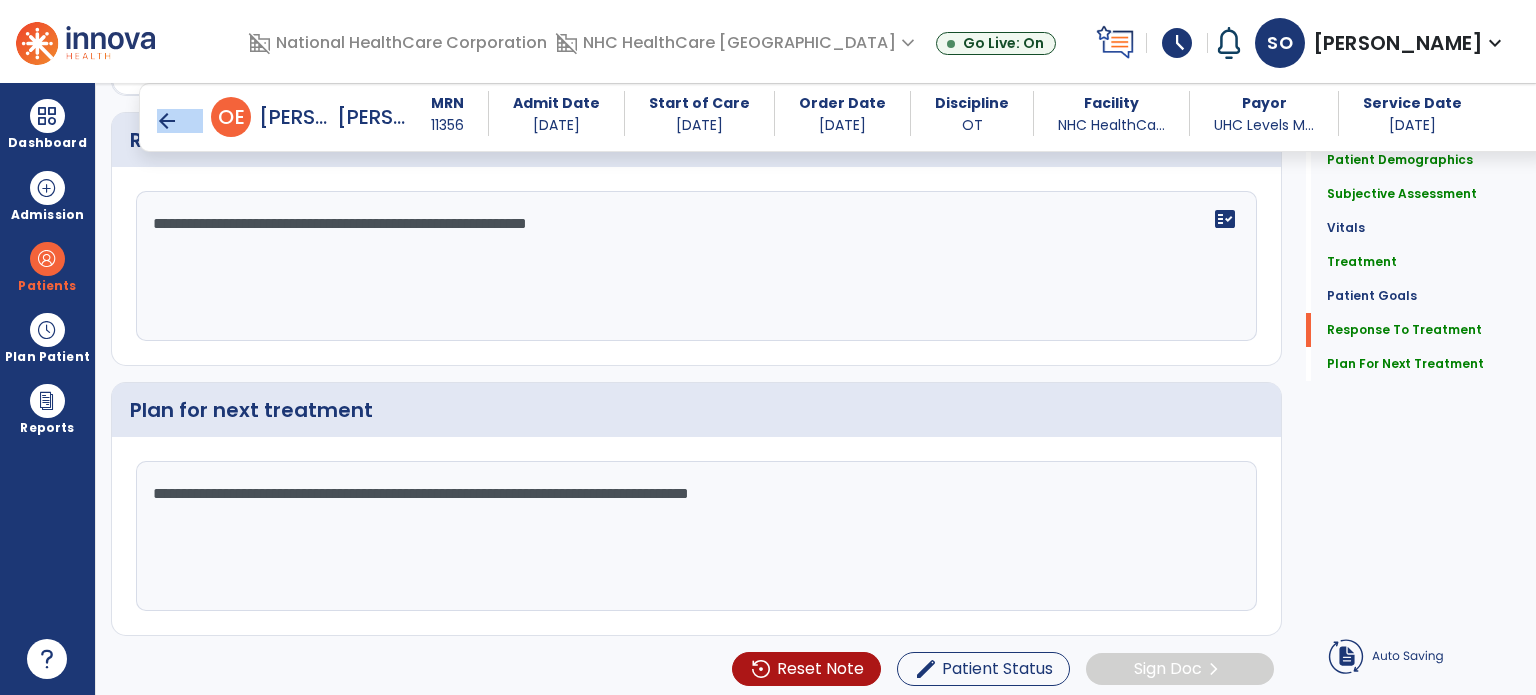 click on "arrow_back      O  E  [PERSON_NAME]" at bounding box center [281, 117] 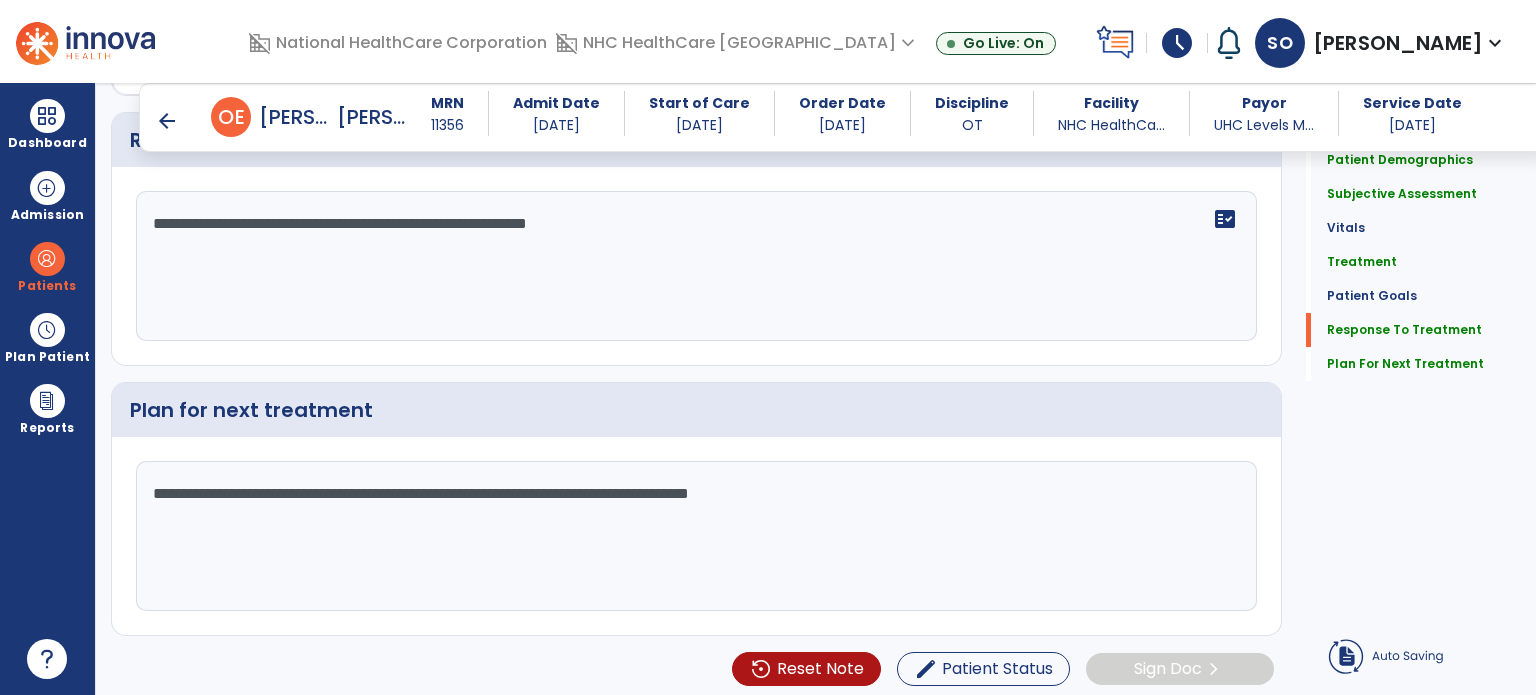 click on "arrow_back" at bounding box center [167, 121] 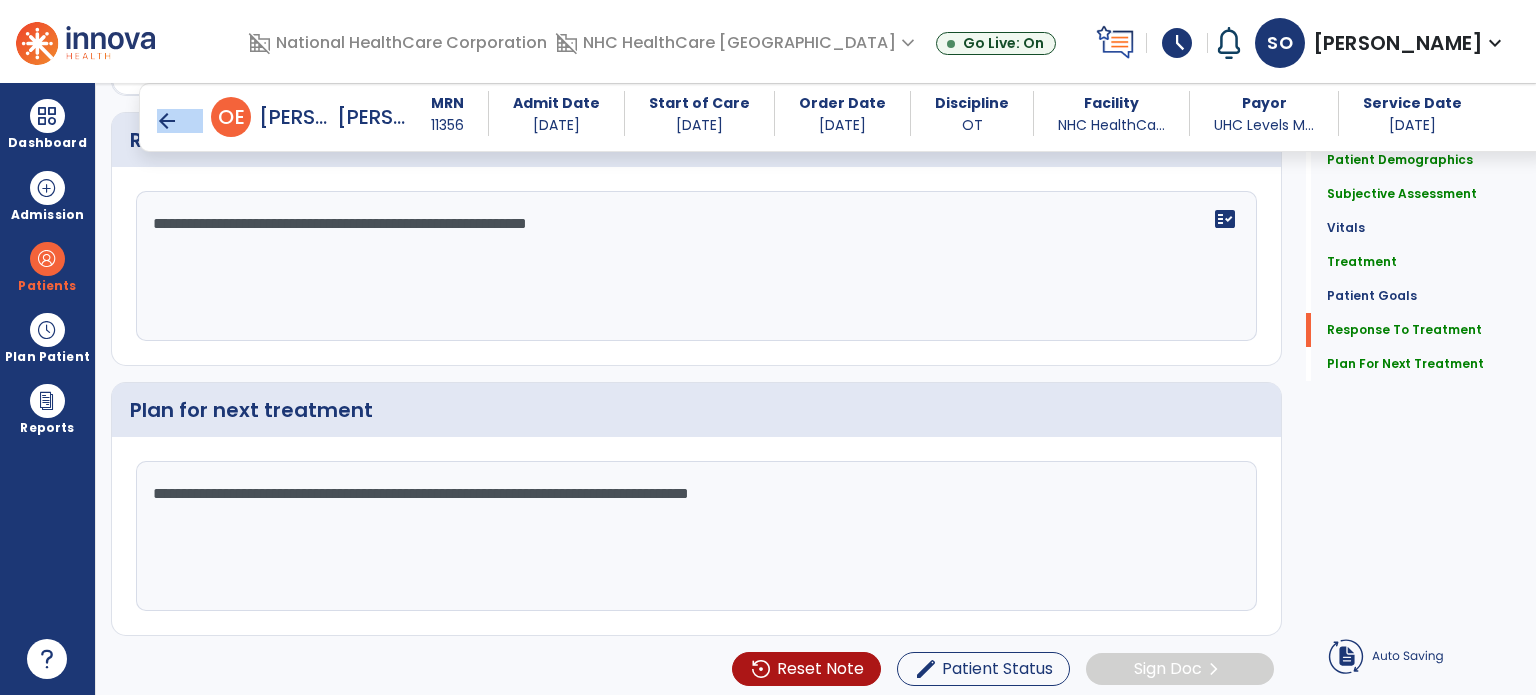 click on "arrow_back" at bounding box center [167, 121] 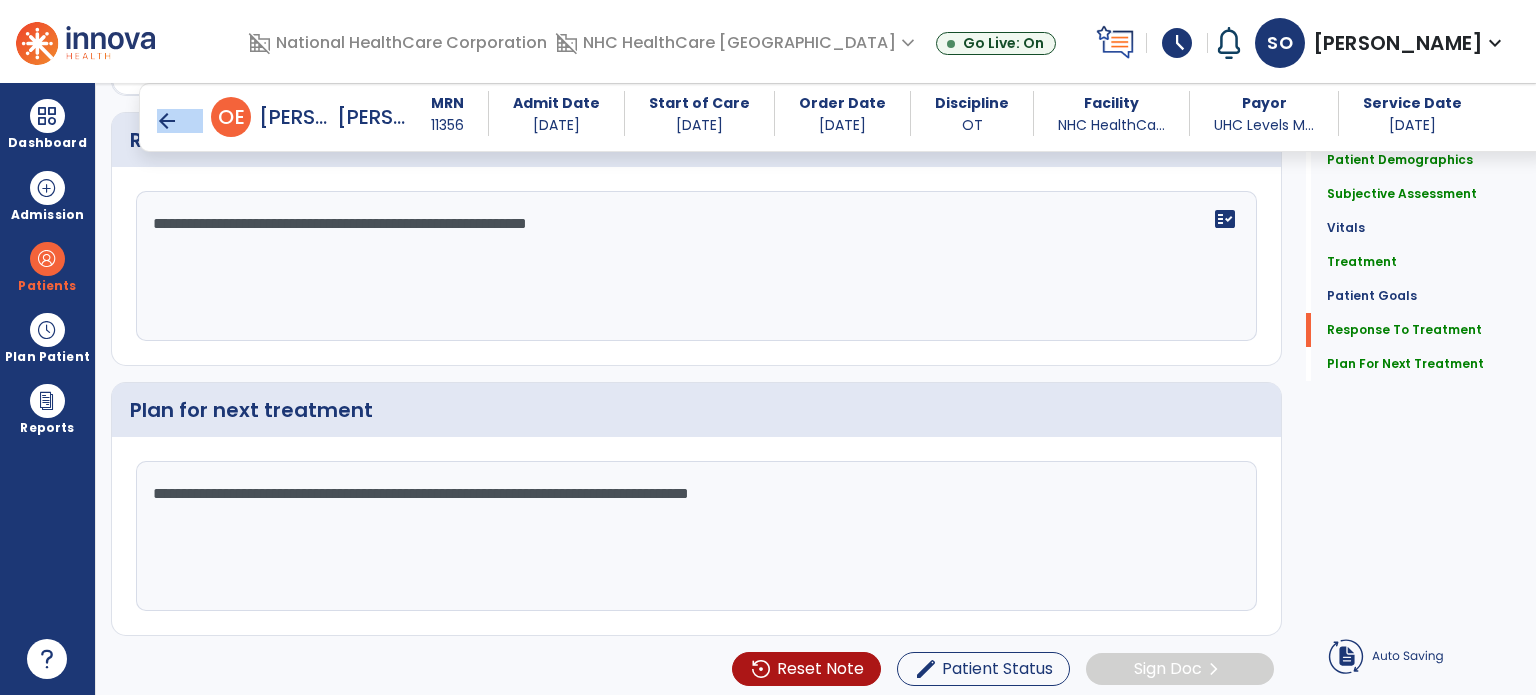 click on "arrow_back" at bounding box center (167, 121) 